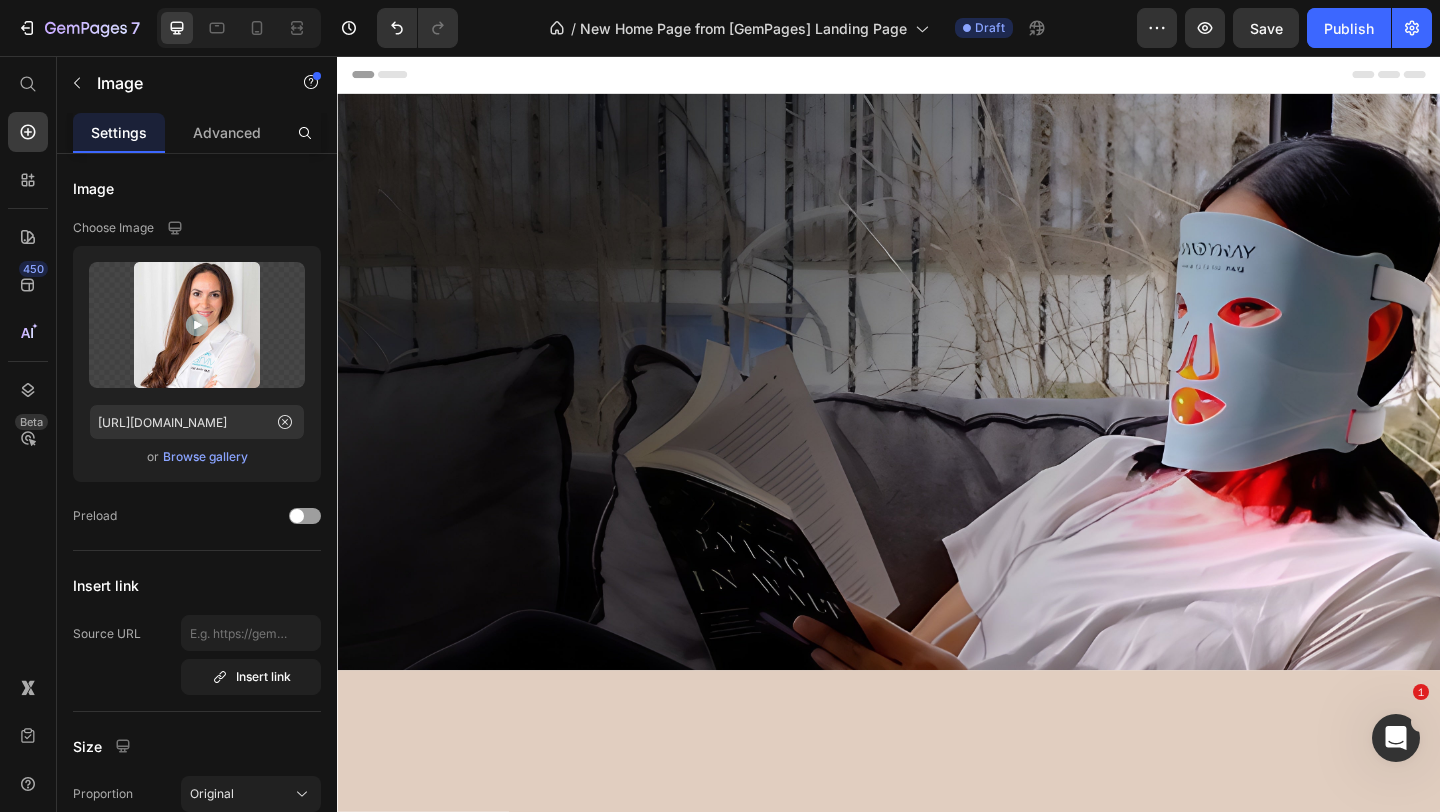 scroll, scrollTop: 2398, scrollLeft: 0, axis: vertical 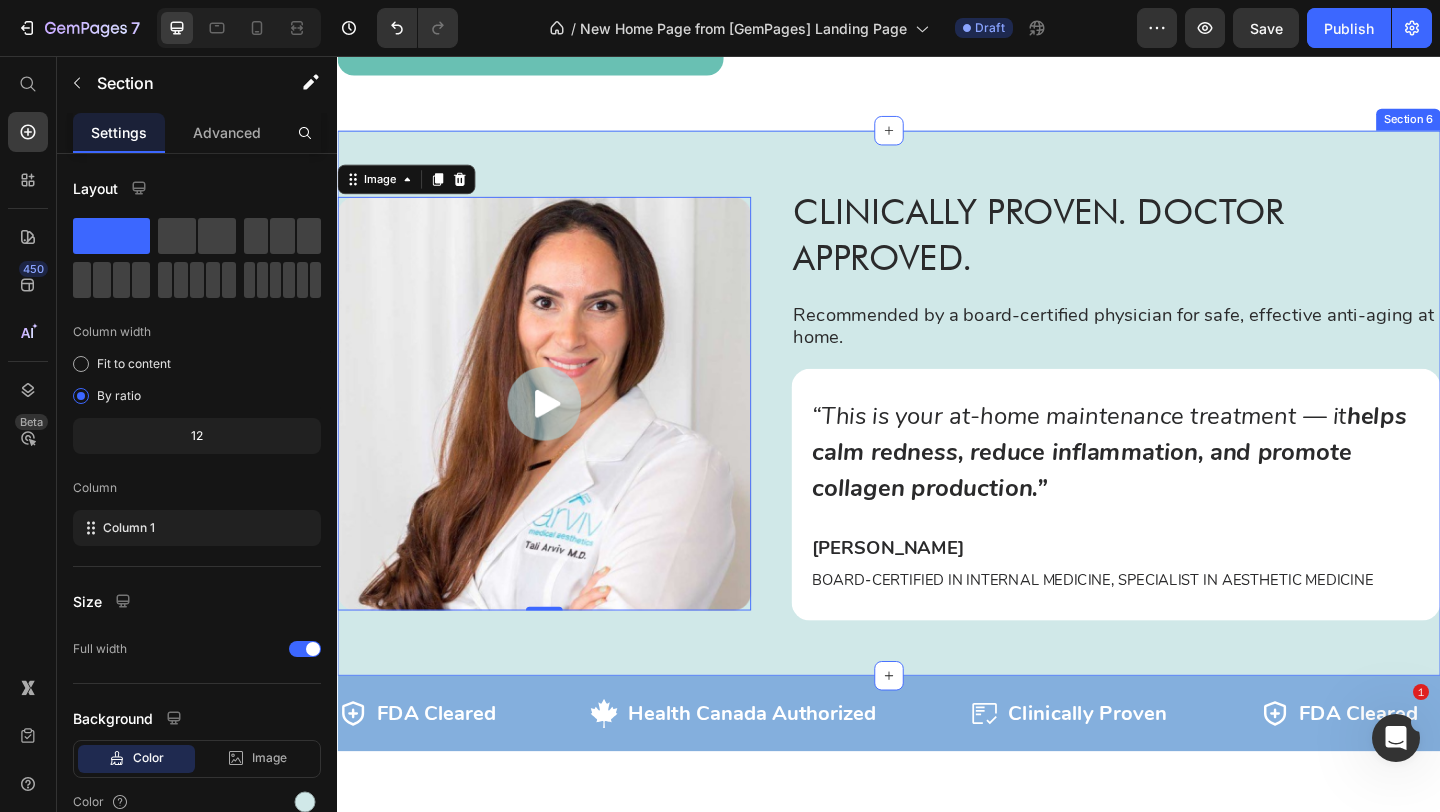 click on "Image   0 Clinically Proven. Doctor Approved. Heading Recommended by a board-certified physician for safe, effective anti-aging at home. Text Block “This is your at-home maintenance treatment — it  helps calm redness, reduce inflammation, and promote collagen production.” Text Block Dr. Tali Arviv Text Block Board-Certified in Internal Medicine, Specialist in Aesthetic Medicine Text Block Row Row Row Row Section 6" at bounding box center [937, 433] 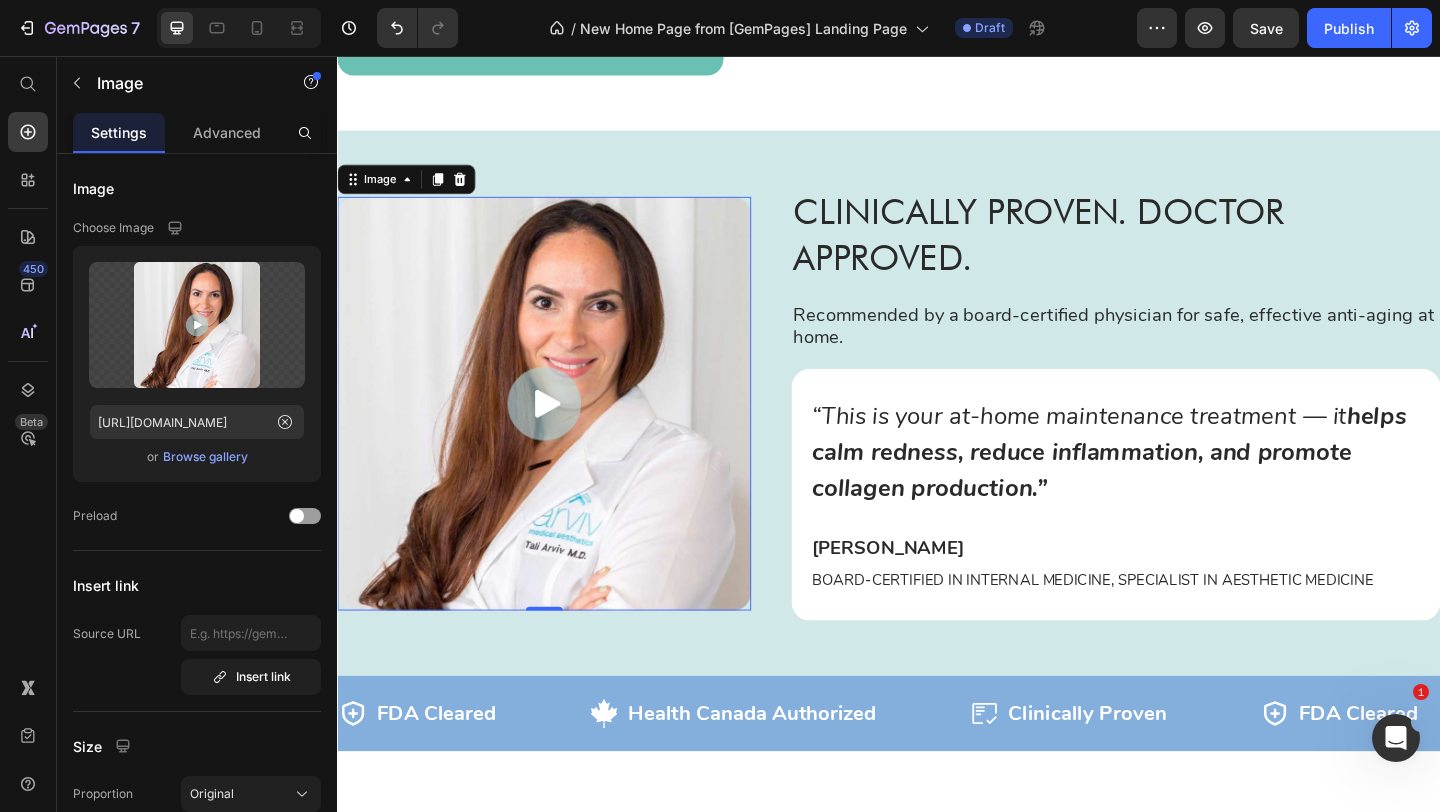 click at bounding box center [562, 434] 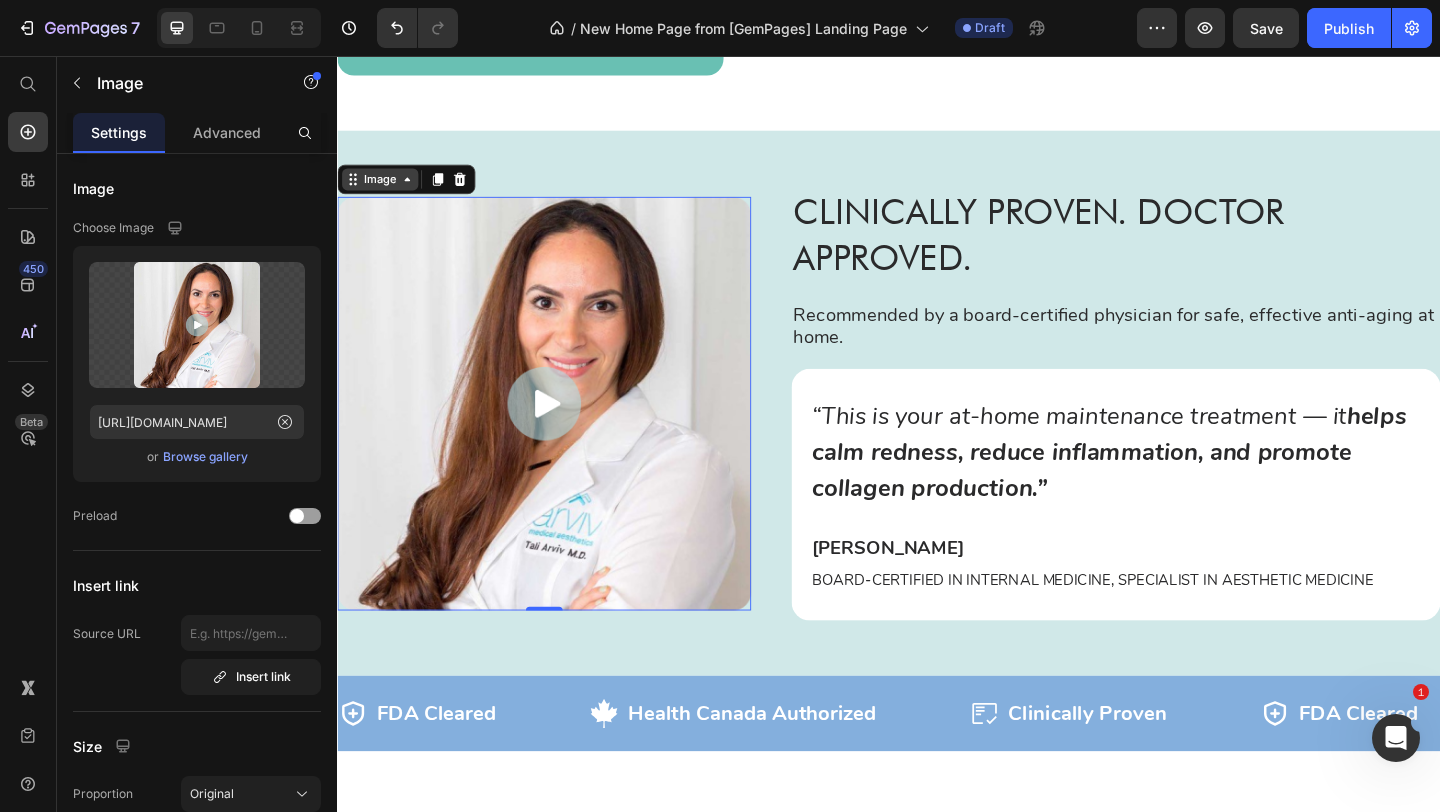click 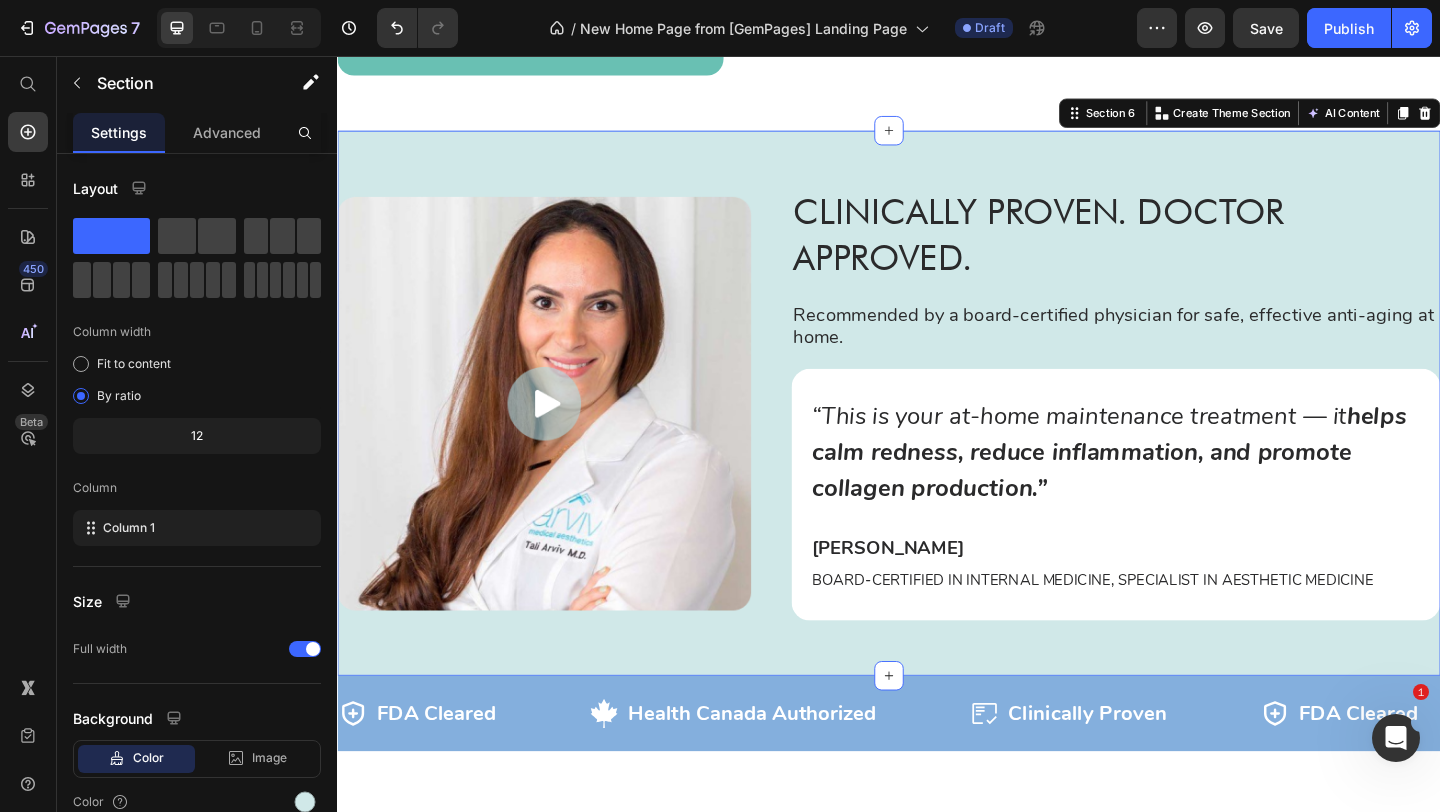 click on "Image Clinically Proven. Doctor Approved. Heading Recommended by a board-certified physician for safe, effective anti-aging at home. Text Block “This is your at-home maintenance treatment — it  helps calm redness, reduce inflammation, and promote collagen production.” Text Block Dr. Tali Arviv Text Block Board-Certified in Internal Medicine, Specialist in Aesthetic Medicine Text Block Row Row Row Row Section 6   Create Theme Section AI Content Write with GemAI What would you like to describe here? Tone and Voice Persuasive Product Kandyway Red Light Mask - Replacement Plug (North America) Show more Generate" at bounding box center [937, 433] 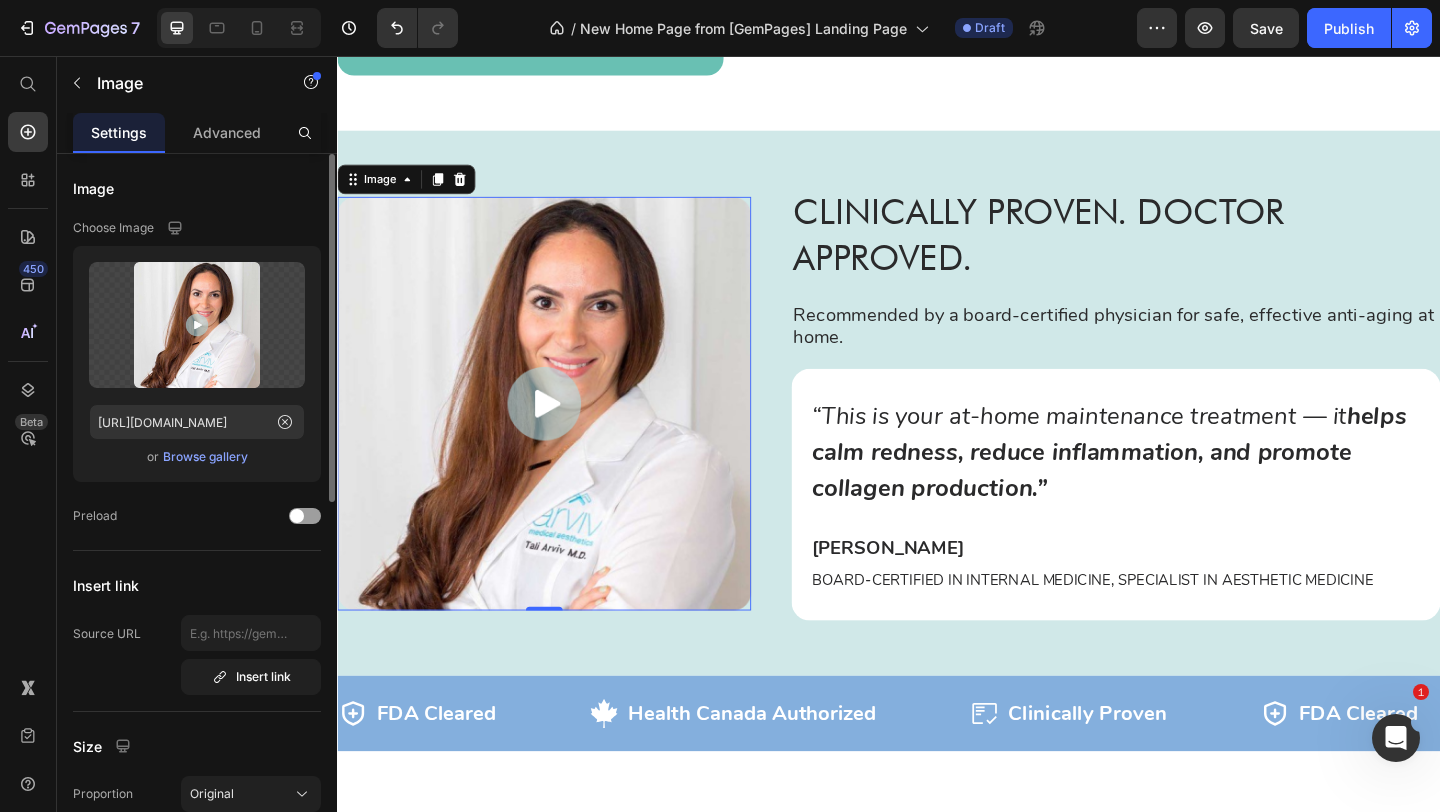 click on "Browse gallery" at bounding box center (205, 457) 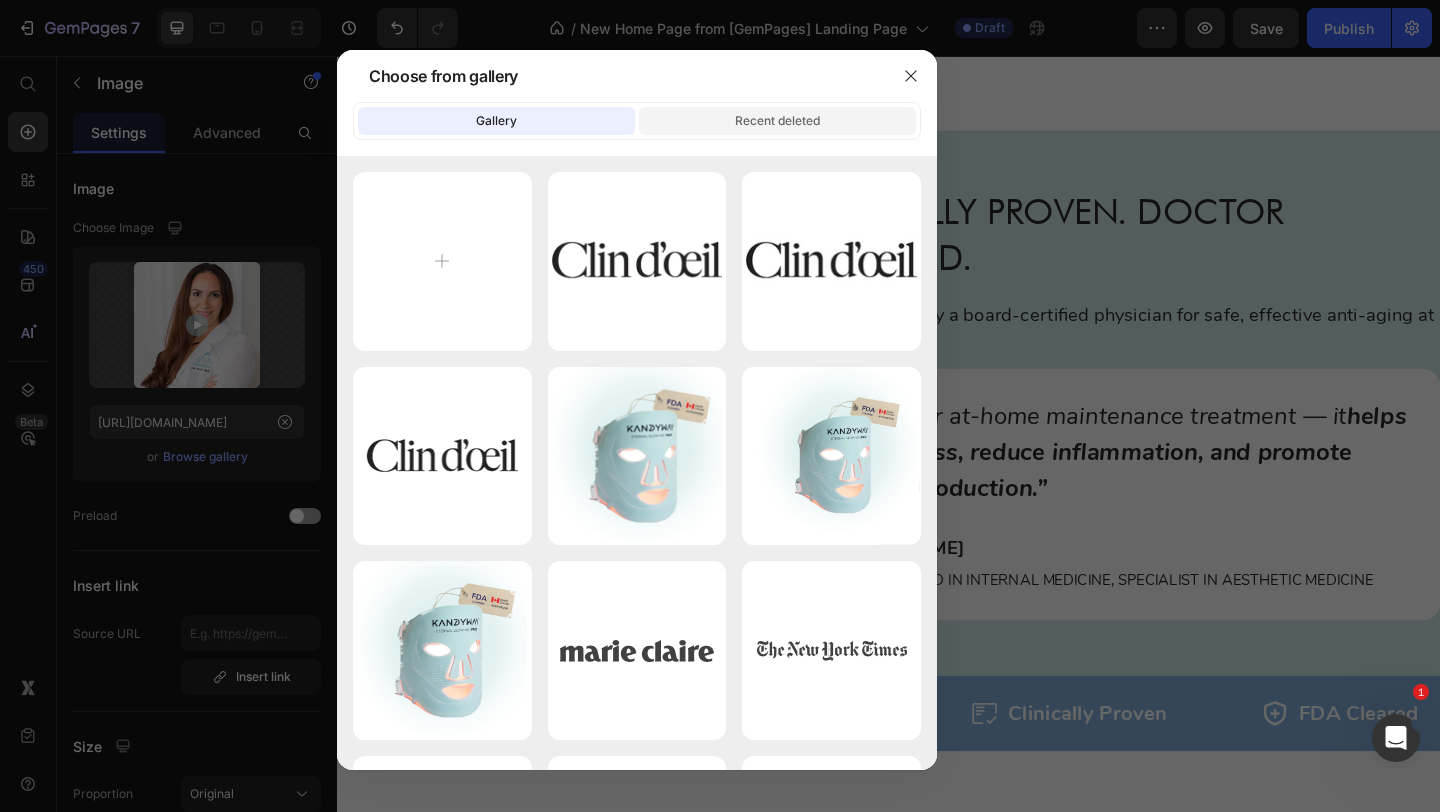 click on "Recent deleted" 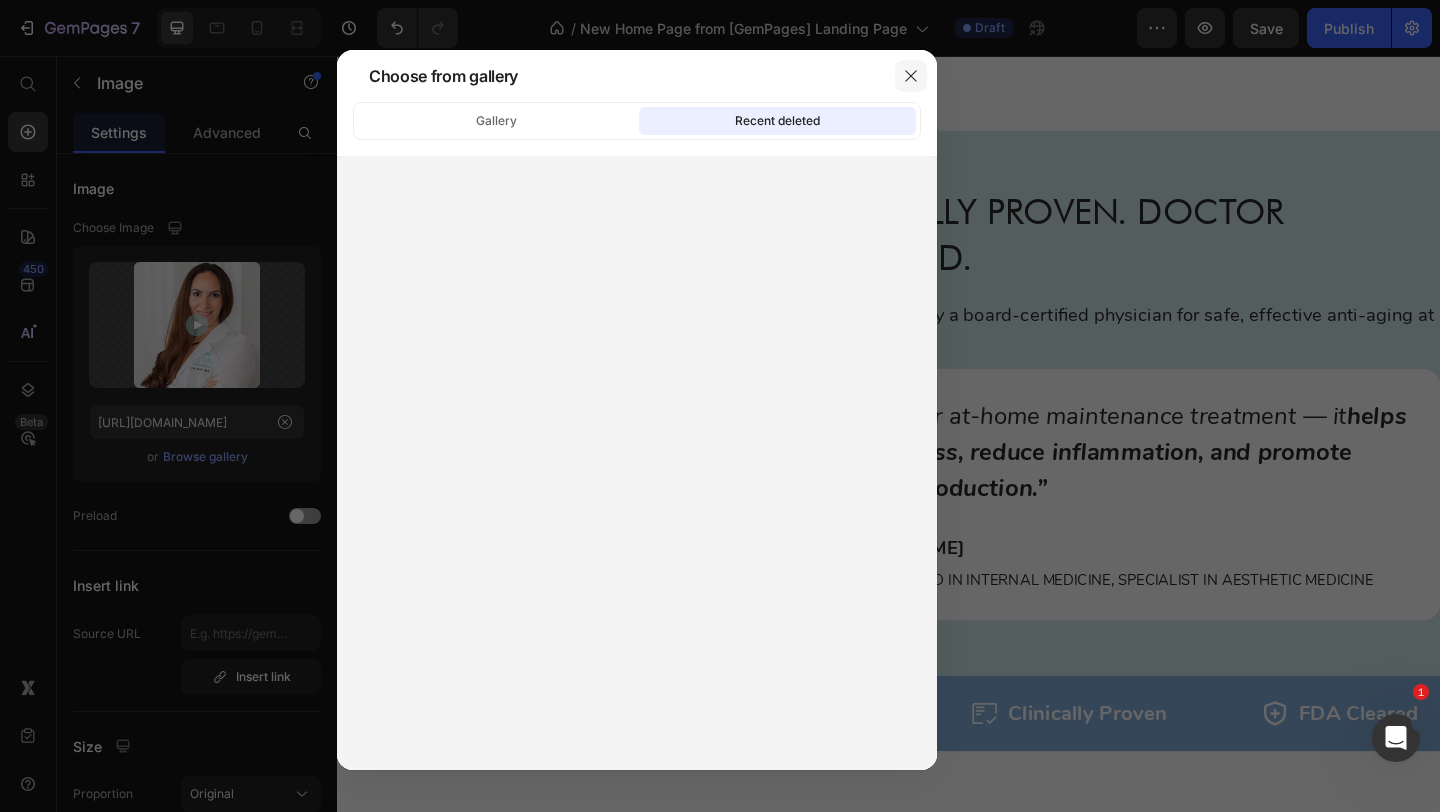 click at bounding box center (911, 76) 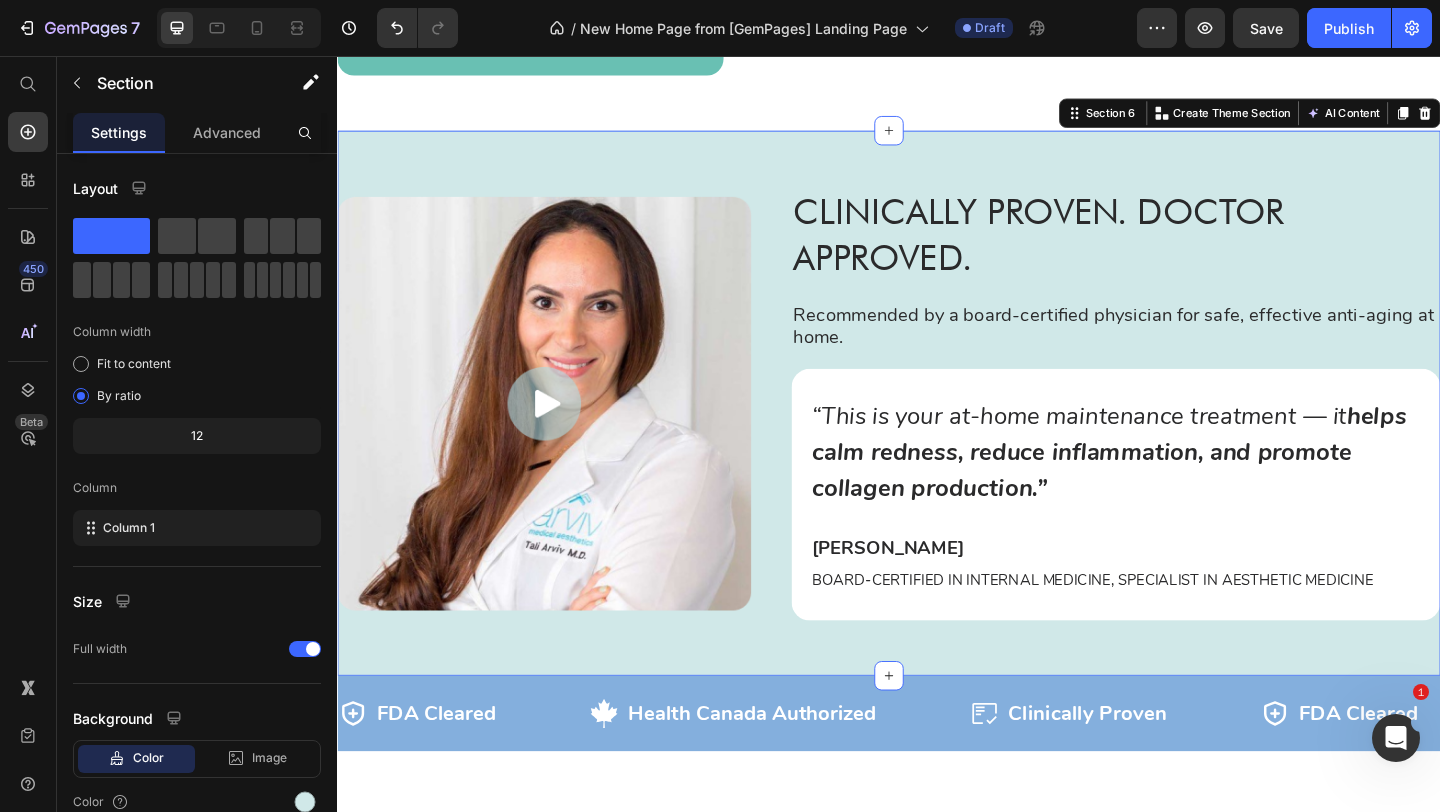 click on "Image Clinically Proven. Doctor Approved. Heading Recommended by a board-certified physician for safe, effective anti-aging at home. Text Block “This is your at-home maintenance treatment — it  helps calm redness, reduce inflammation, and promote collagen production.” Text Block Dr. Tali Arviv Text Block Board-Certified in Internal Medicine, Specialist in Aesthetic Medicine Text Block Row Row Row Row Section 6   Create Theme Section AI Content Write with GemAI What would you like to describe here? Tone and Voice Persuasive Product Kandyway Red Light Mask - Replacement Plug (North America) Show more Generate" at bounding box center (937, 433) 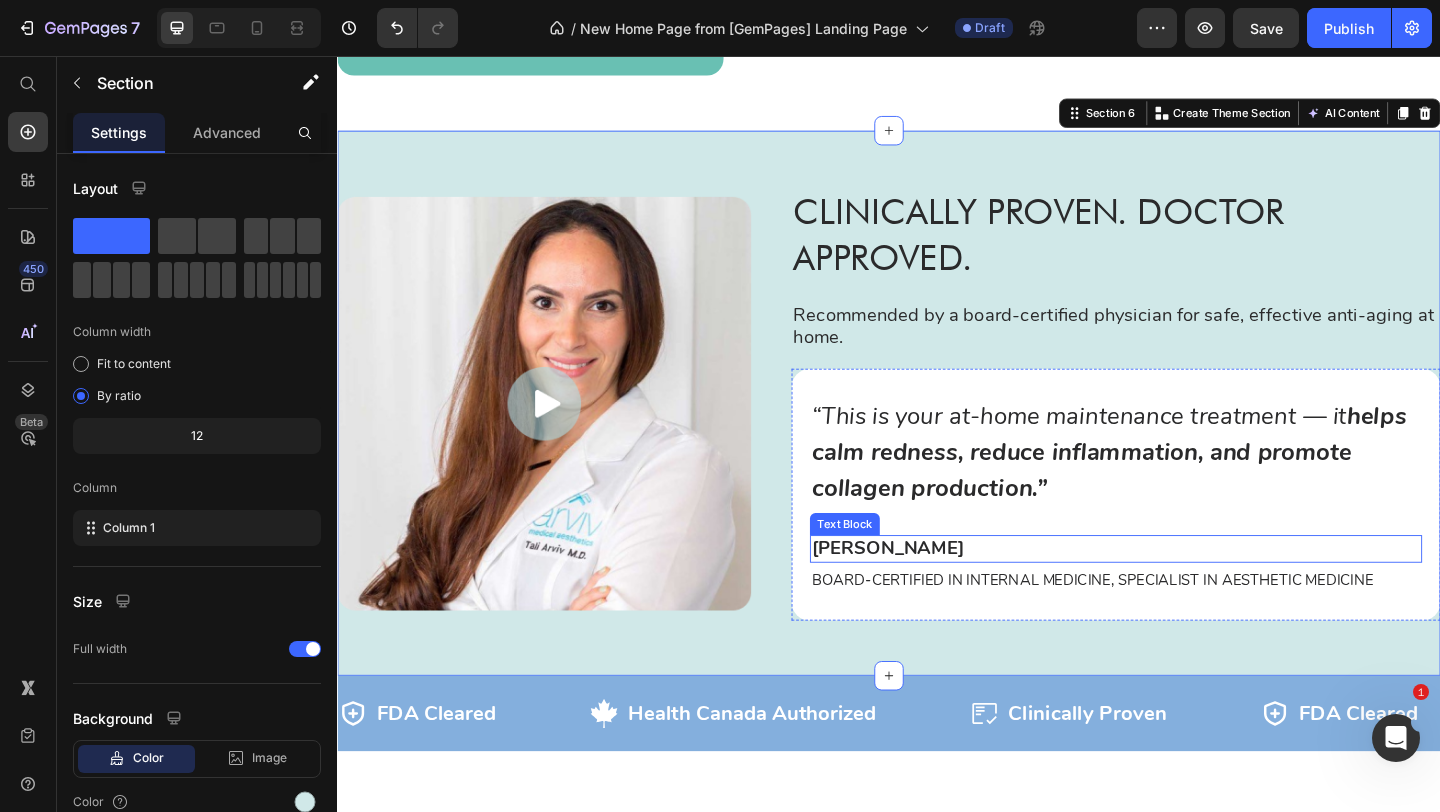 click on "[PERSON_NAME]" at bounding box center (1184, 592) 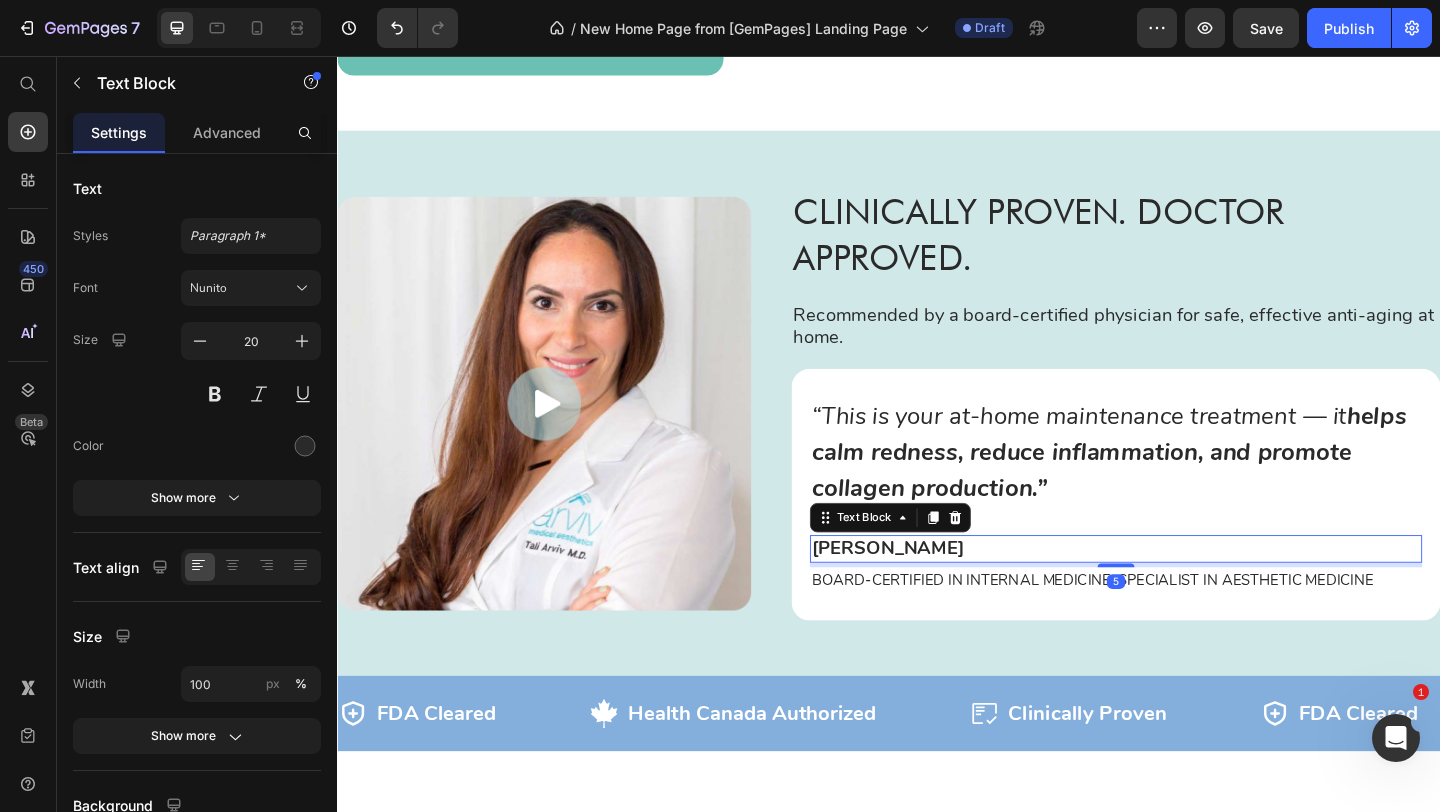 click on "[PERSON_NAME]" at bounding box center (1184, 592) 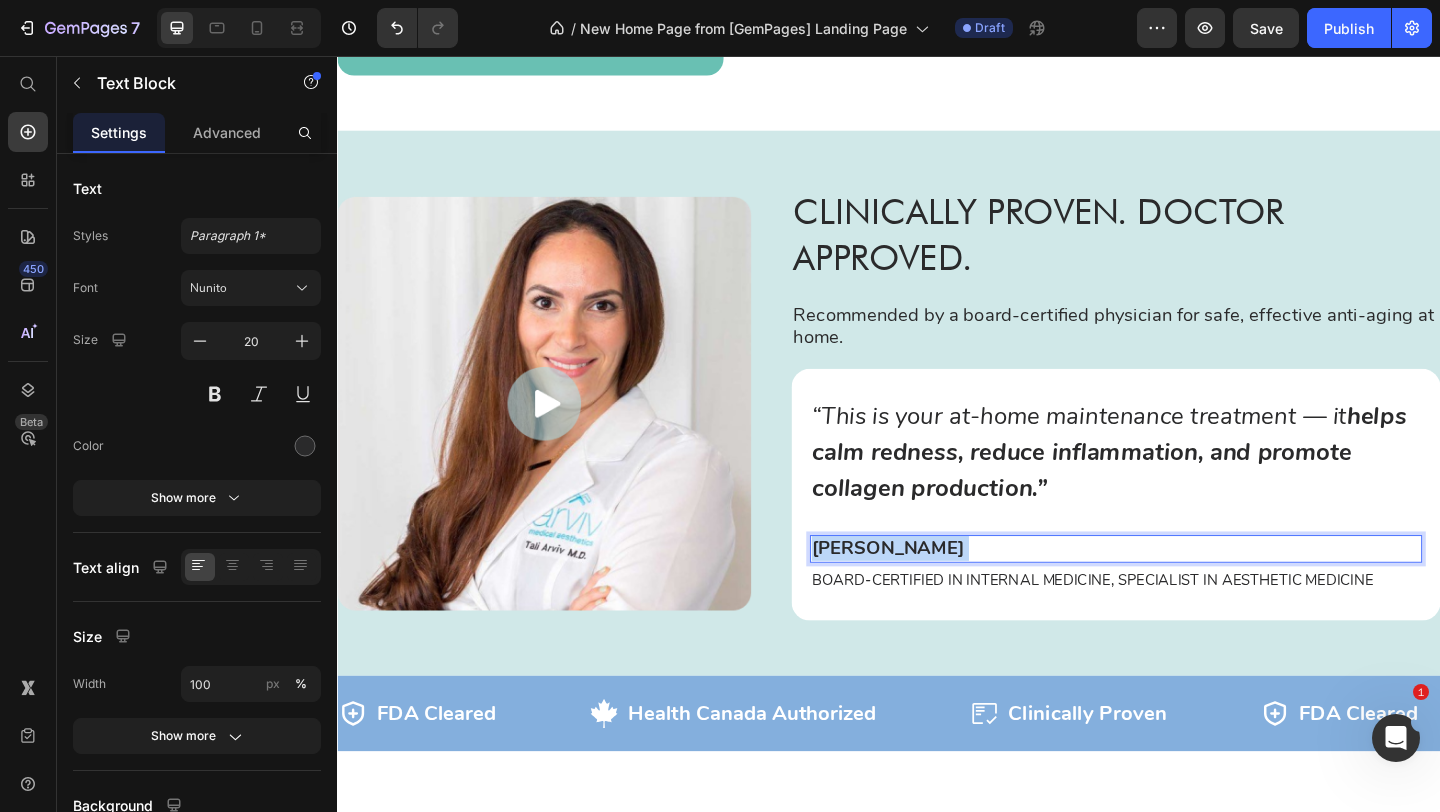 drag, startPoint x: 1007, startPoint y: 589, endPoint x: 858, endPoint y: 590, distance: 149.00336 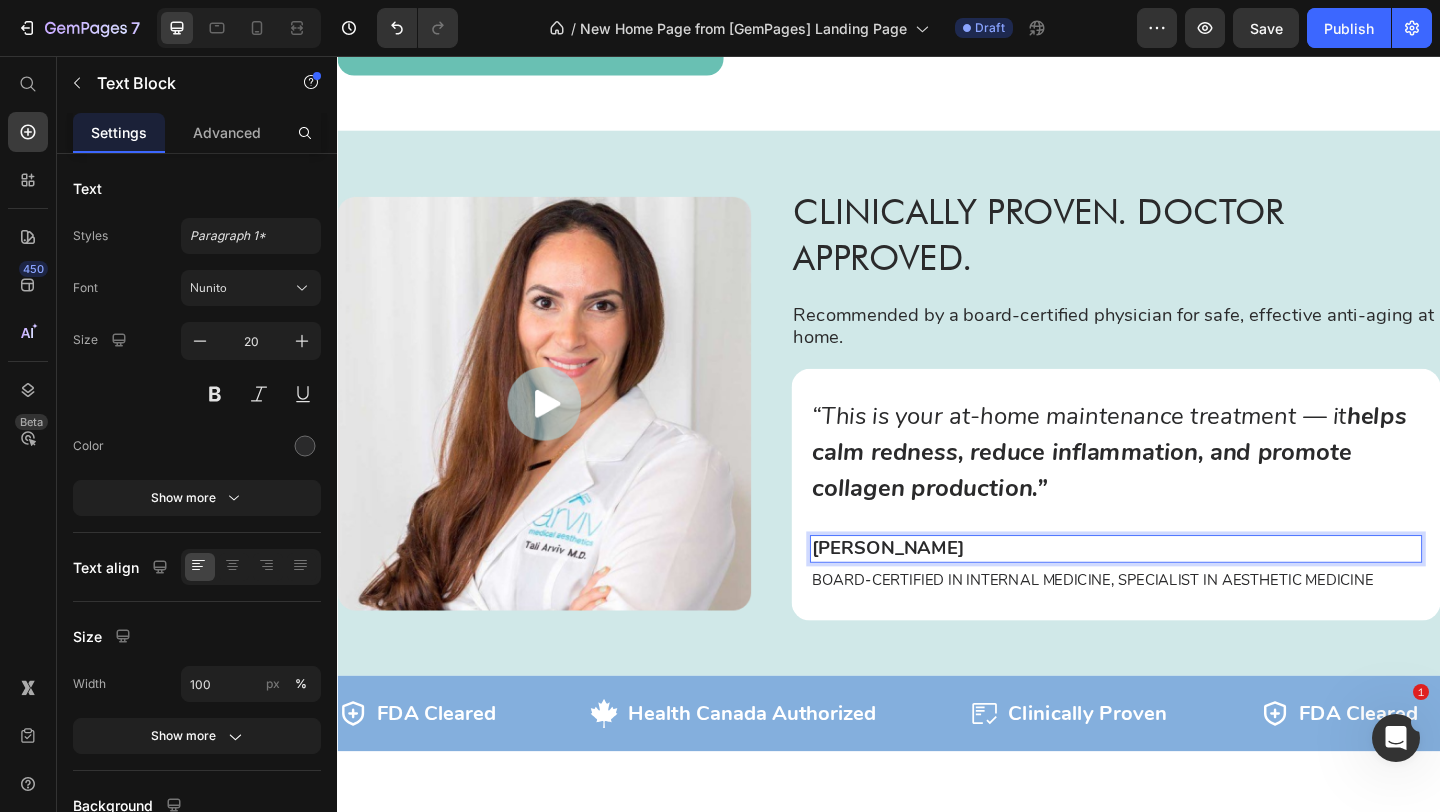 click on "[PERSON_NAME]" at bounding box center [1184, 592] 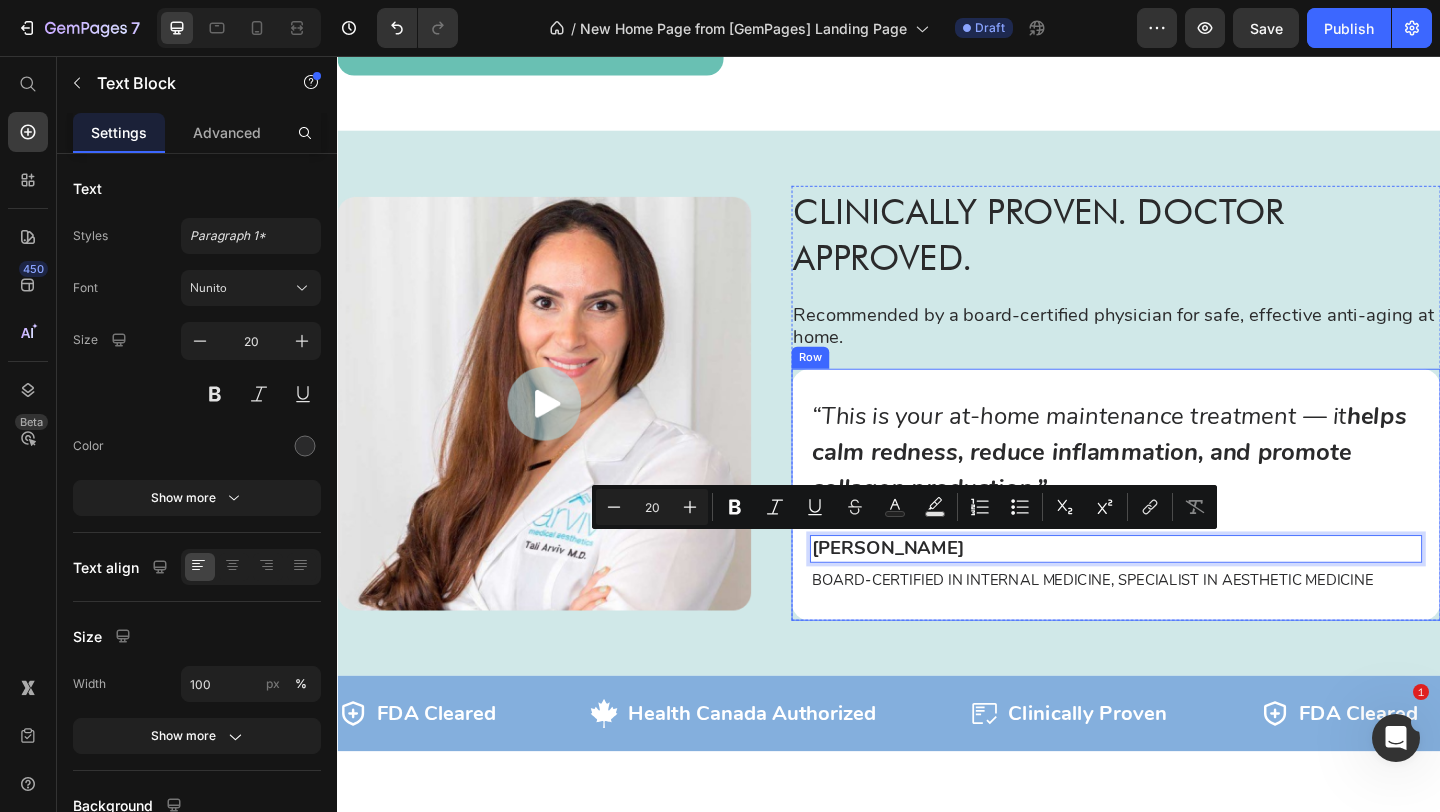 drag, startPoint x: 1003, startPoint y: 591, endPoint x: 845, endPoint y: 590, distance: 158.00316 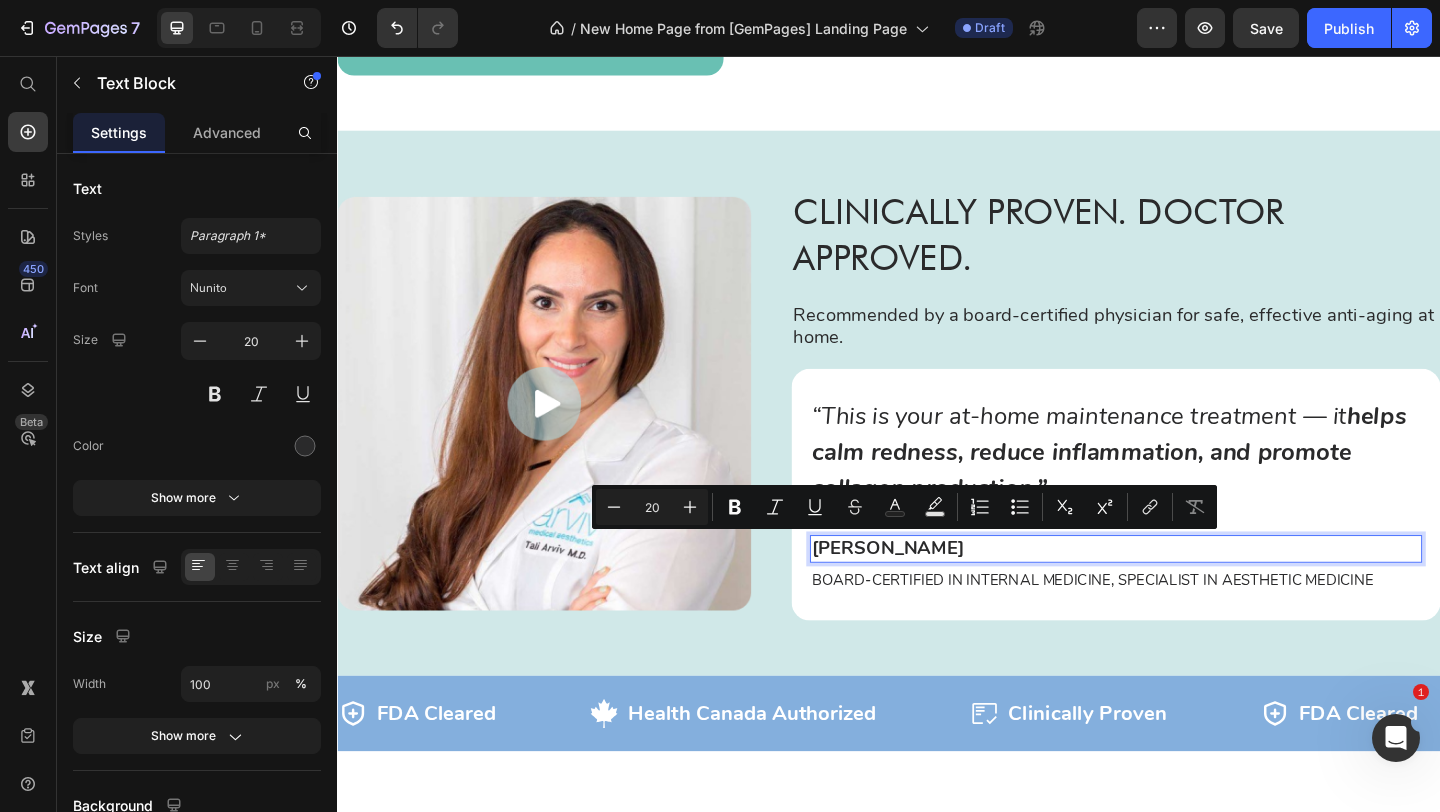 copy on "[PERSON_NAME]" 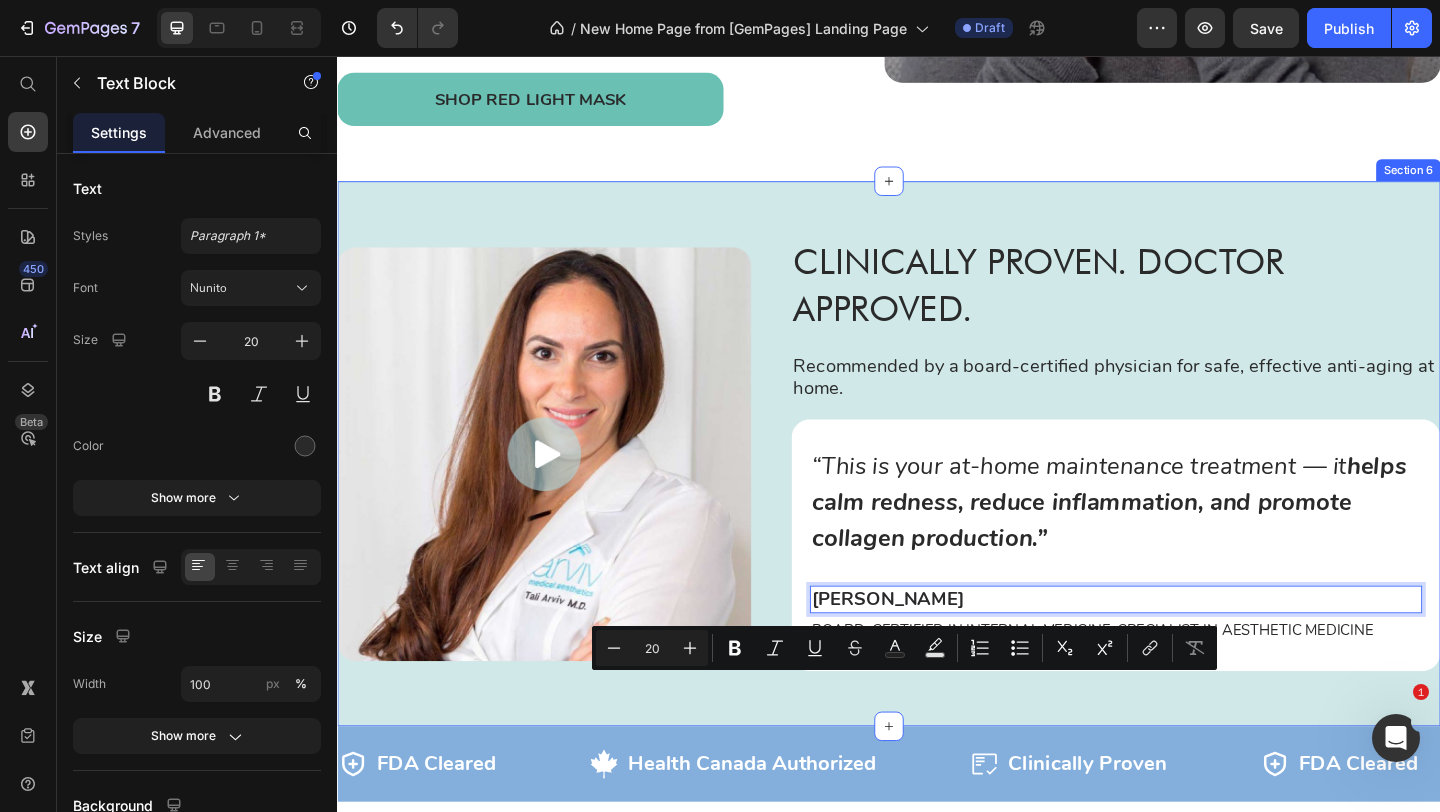 scroll, scrollTop: 3208, scrollLeft: 0, axis: vertical 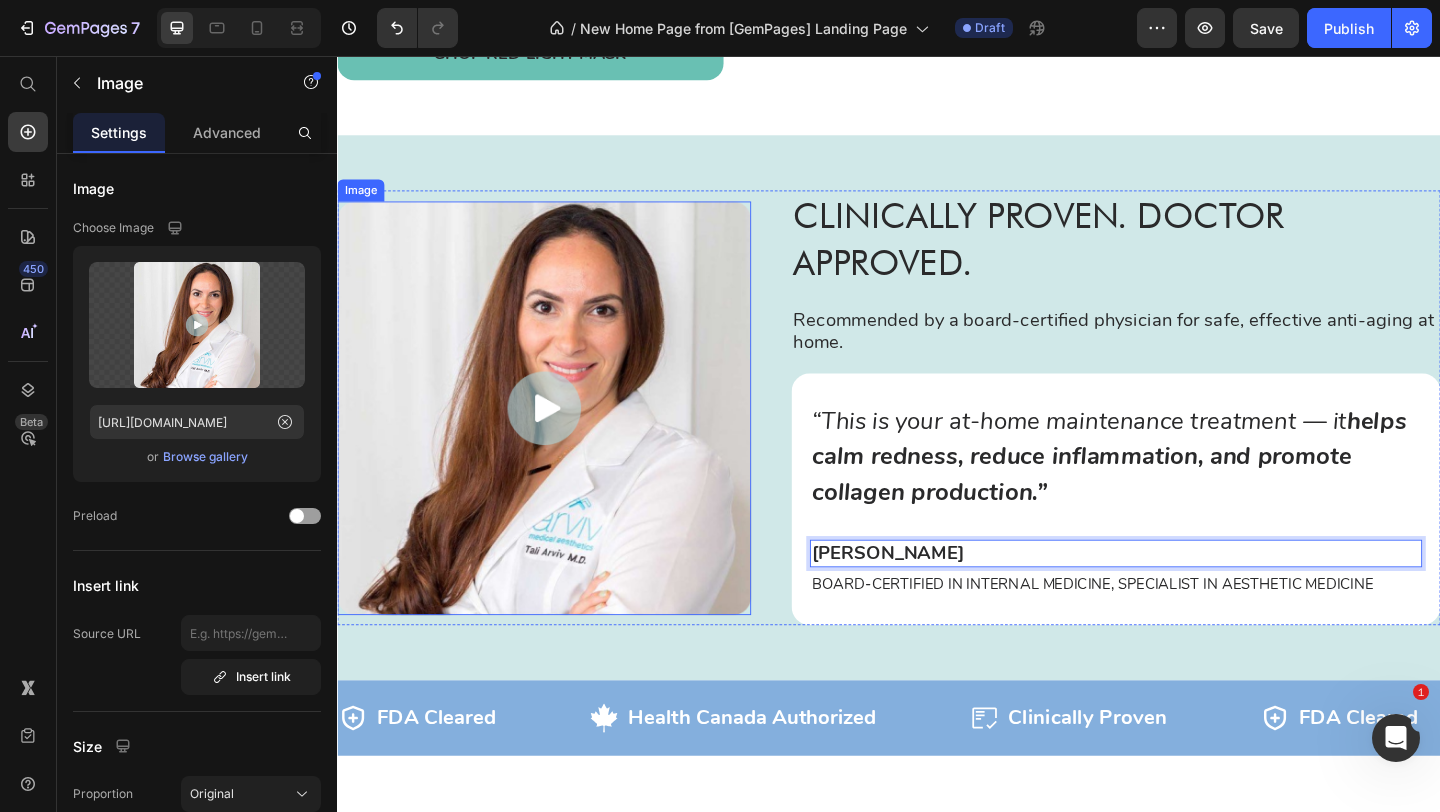 click at bounding box center (562, 439) 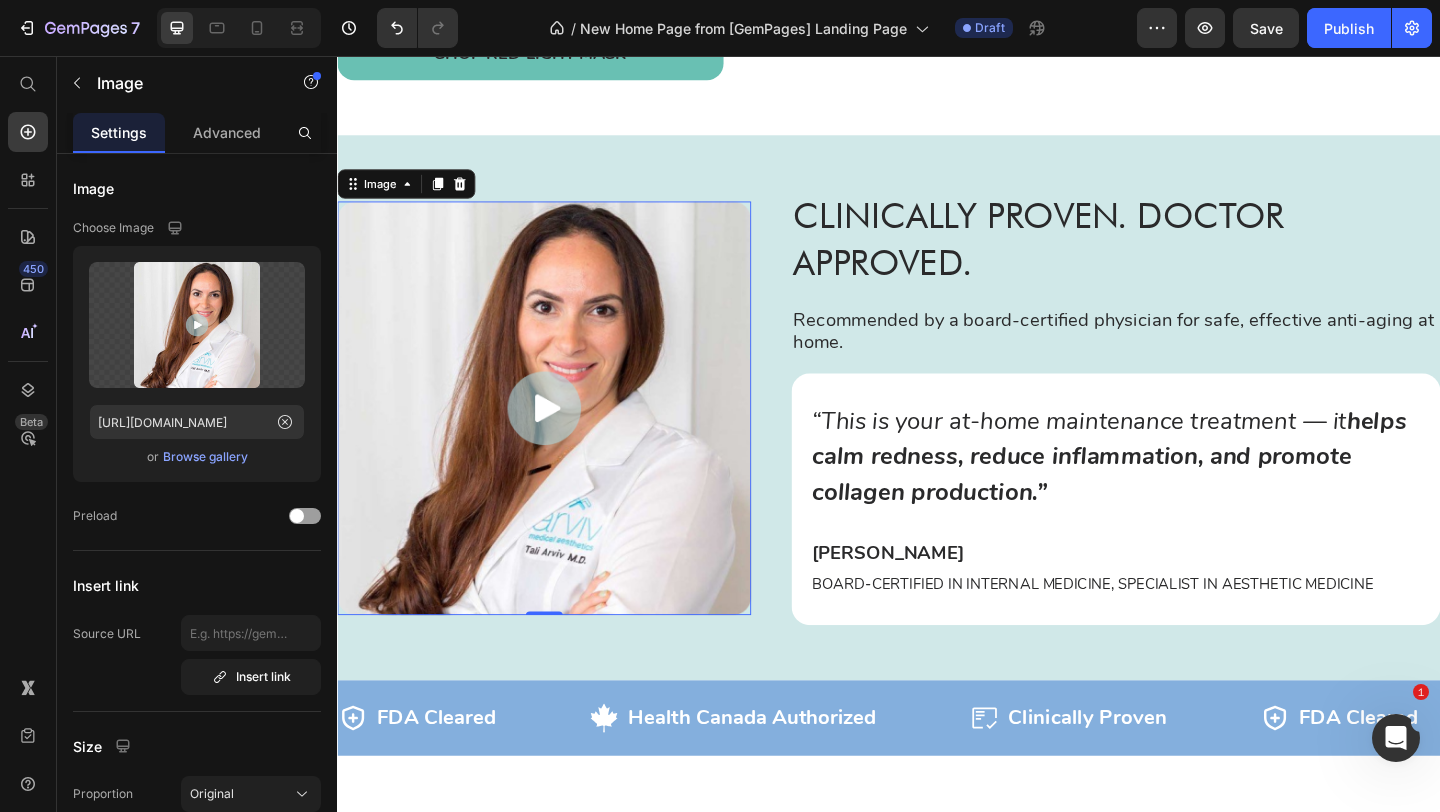 click at bounding box center (562, 439) 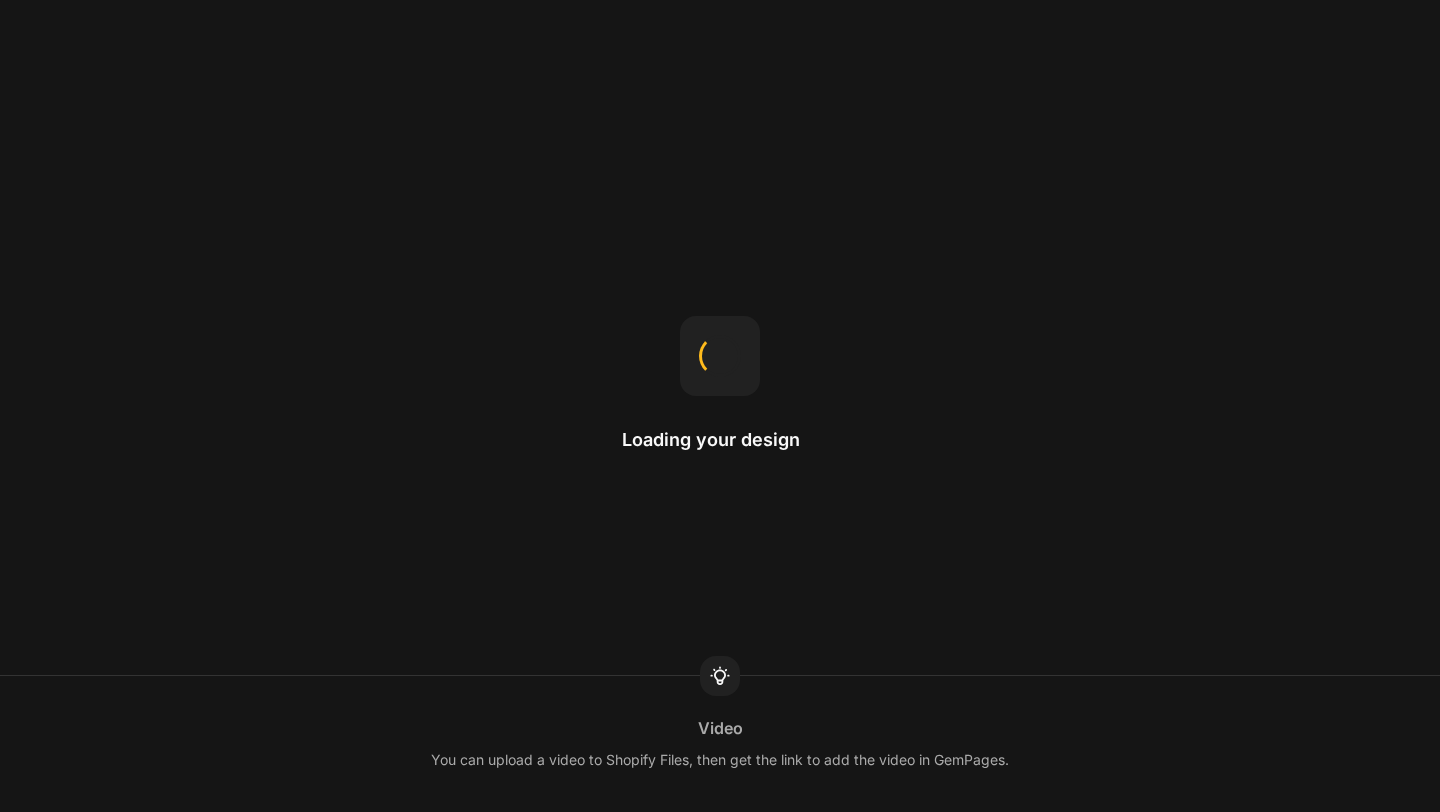 scroll, scrollTop: 0, scrollLeft: 0, axis: both 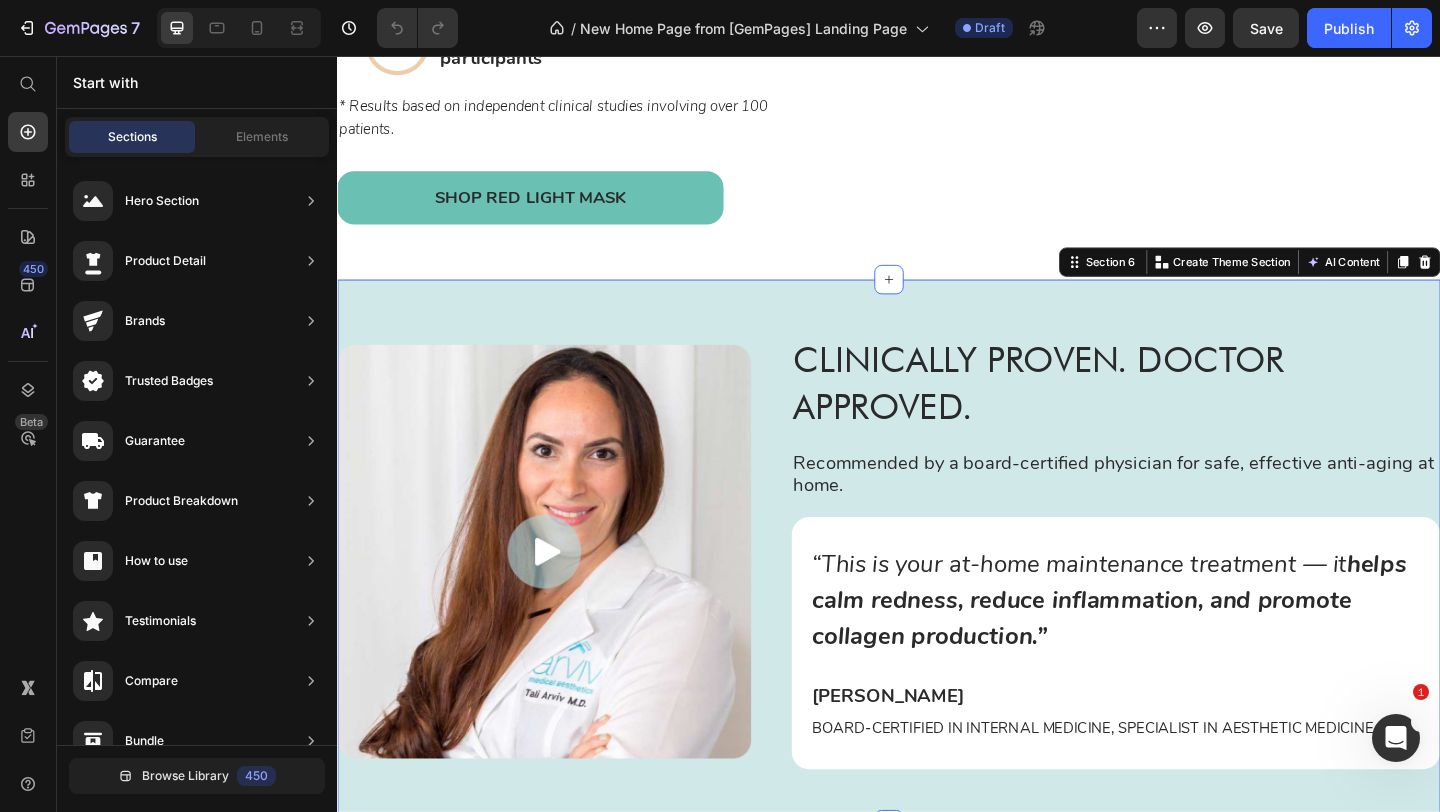 click on "Image Clinically Proven. Doctor Approved. Heading Recommended by a board-certified physician for safe, effective anti-aging at home. Text Block “This is your at-home maintenance treatment — it  helps calm redness, reduce inflammation, and promote collagen production.” Text Block Dr. Tali Arviv Text Block Board-Certified in Internal Medicine, Specialist in Aesthetic Medicine Text Block Row Row Row Row Section 6   Create Theme Section AI Content Write with GemAI What would you like to describe here? Tone and Voice Persuasive Product Getting products... Show more Generate" at bounding box center [937, 595] 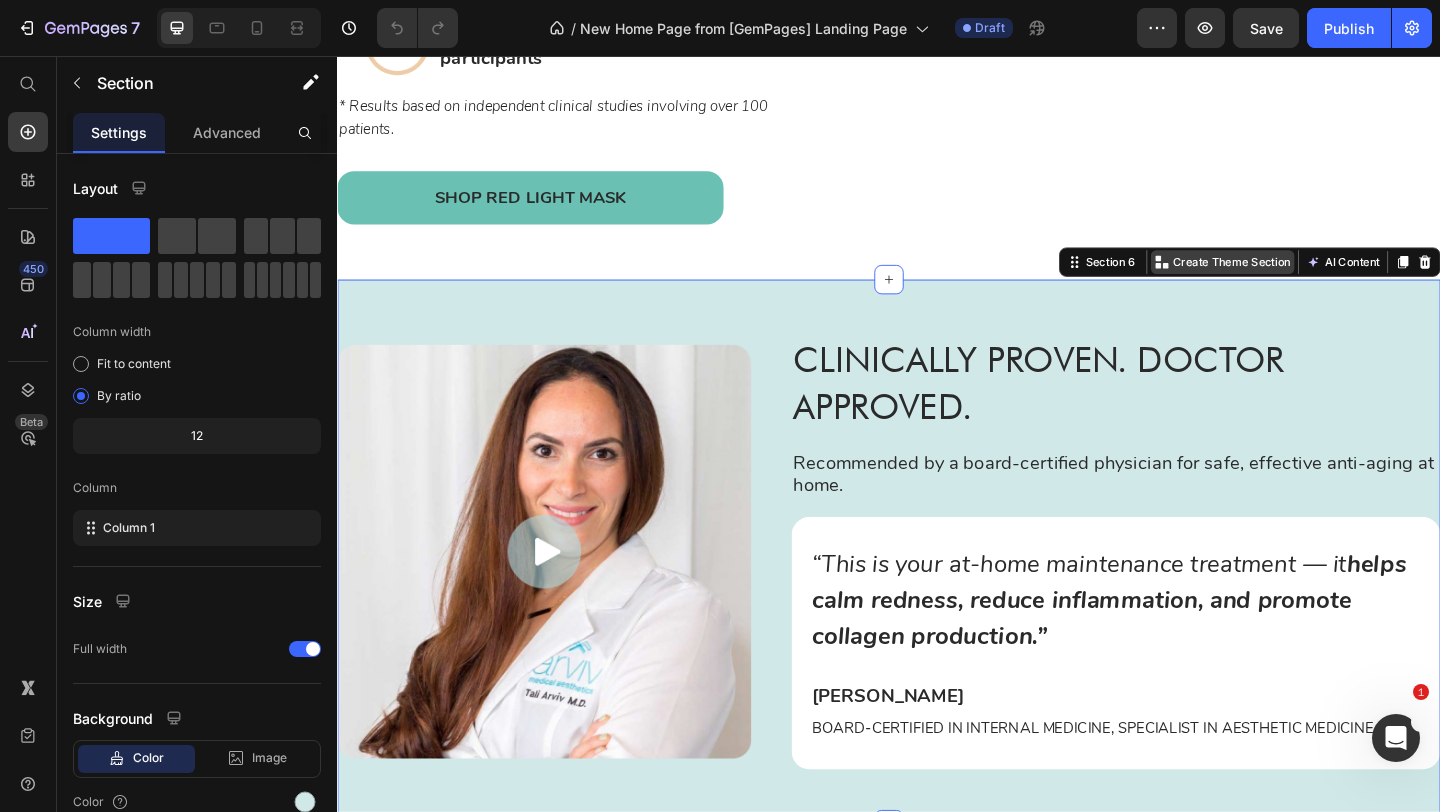 click on "Create Theme Section" at bounding box center [1310, 280] 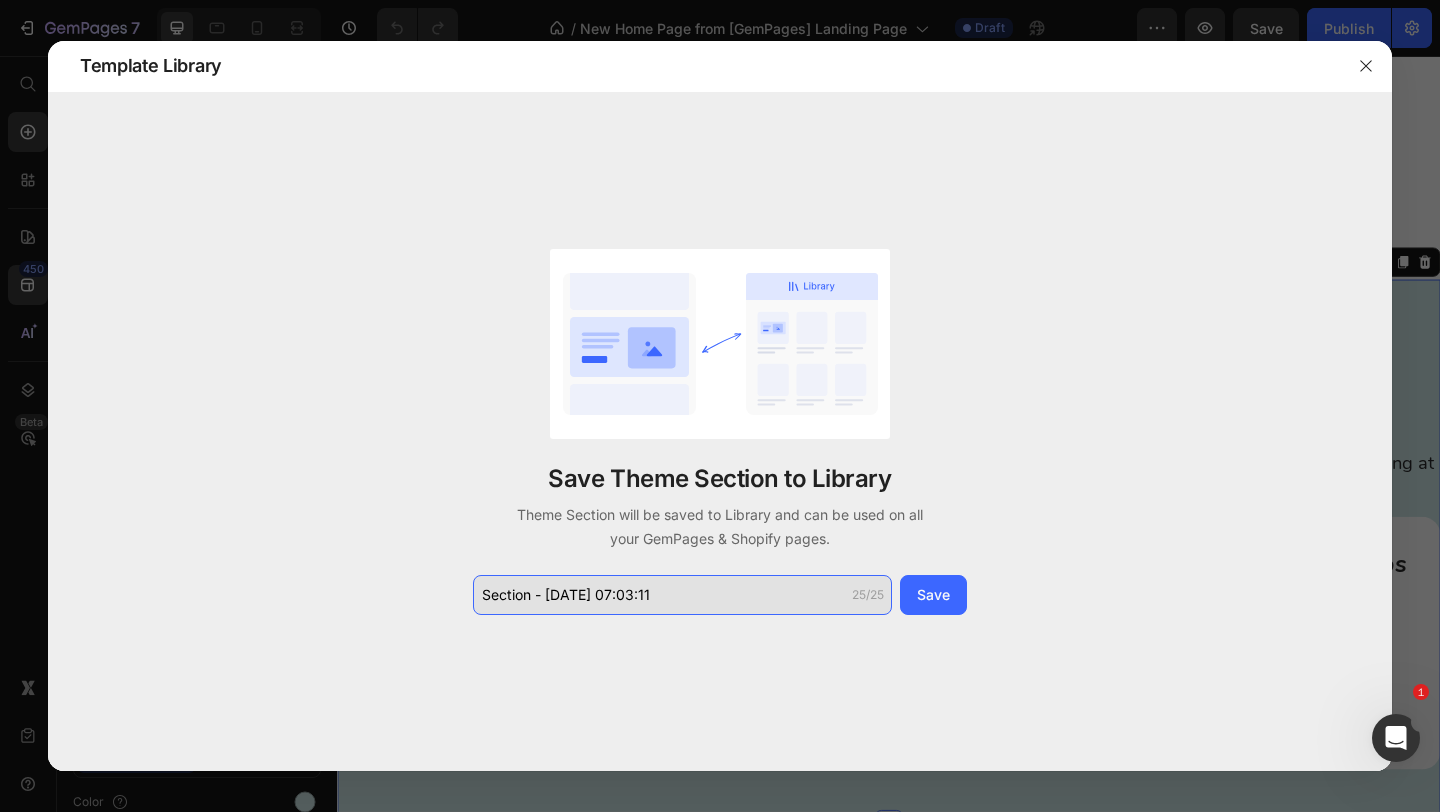 click on "Section - Jul 10 07:03:11" 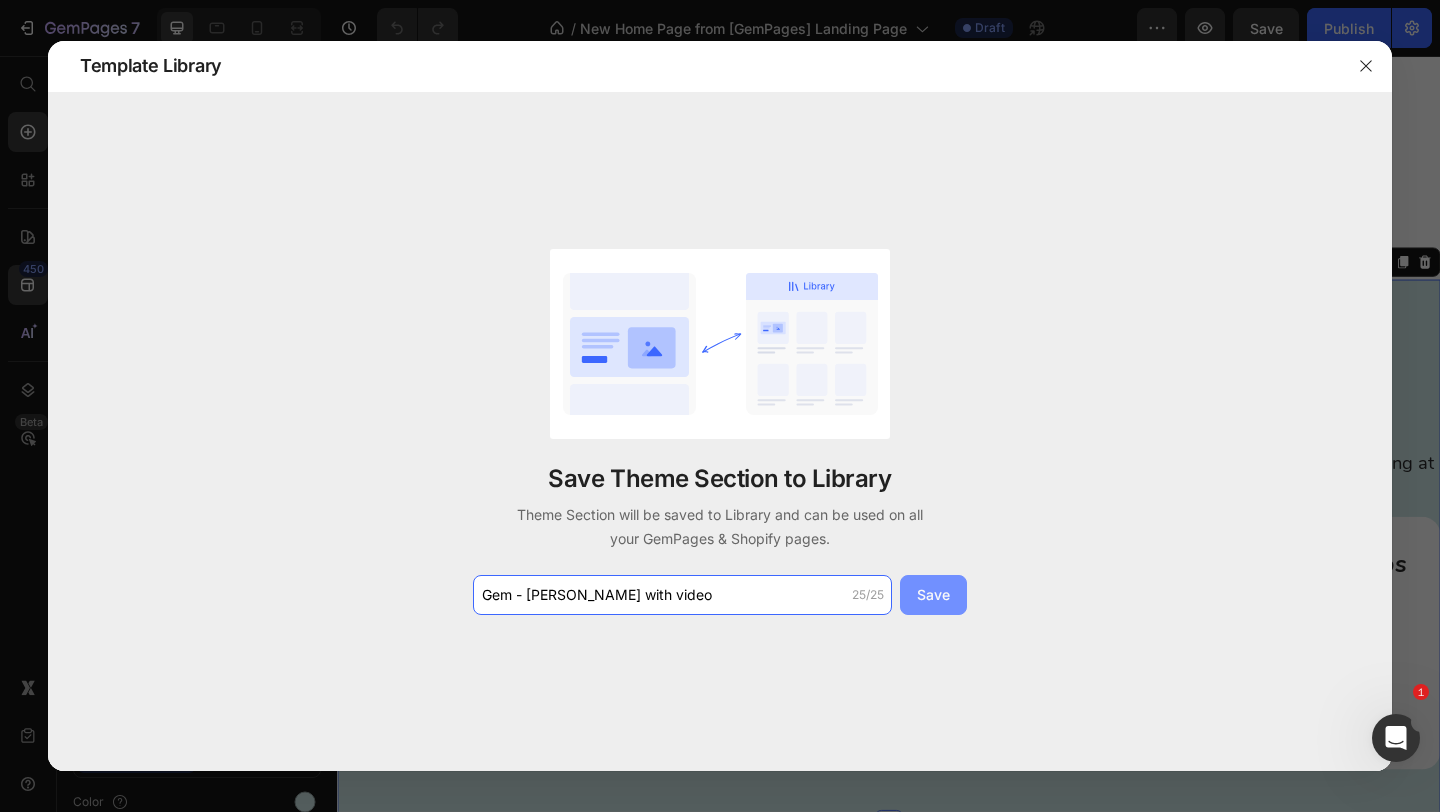 type on "Gem - Dr Arviv with video" 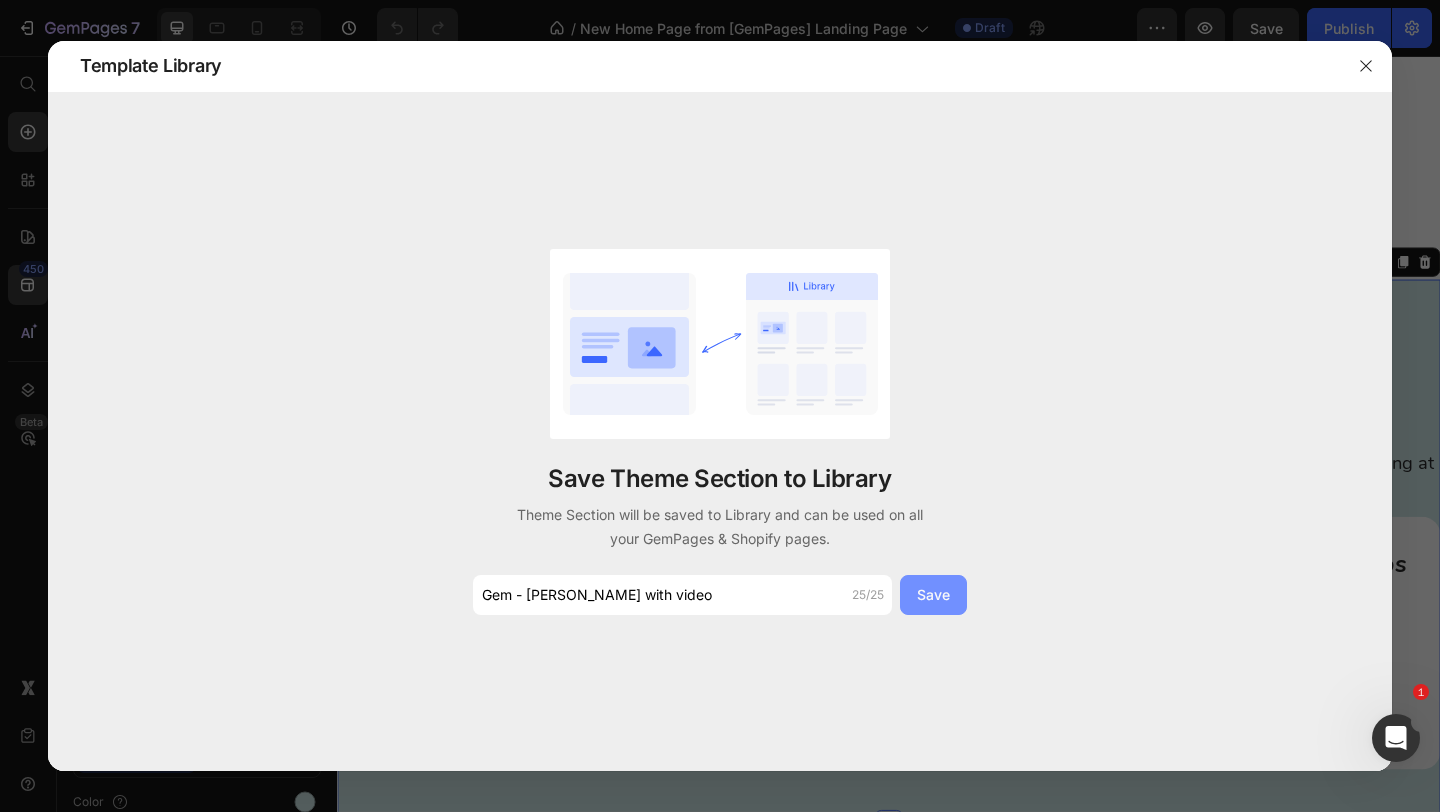 click on "Save" at bounding box center [933, 594] 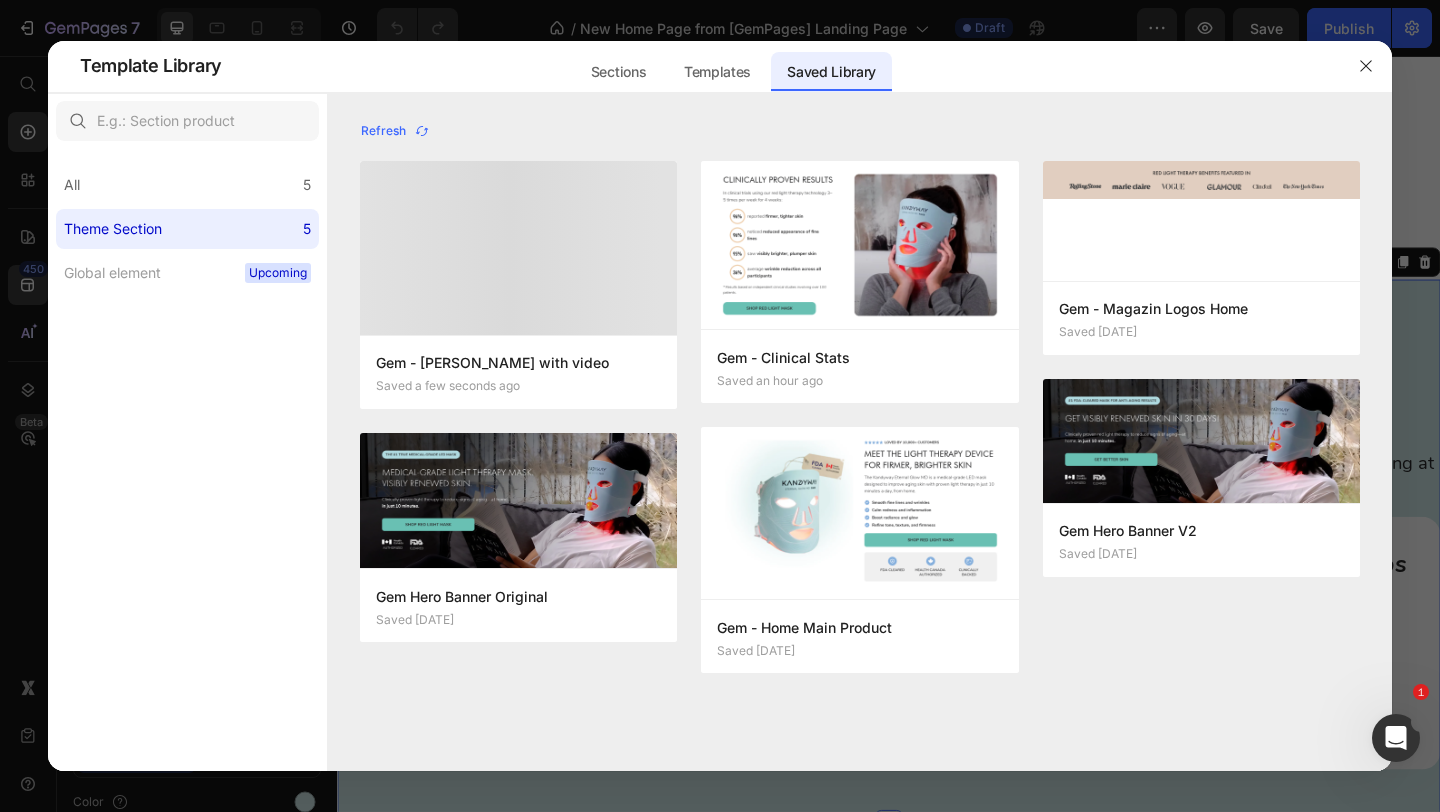 click at bounding box center (518, 248) 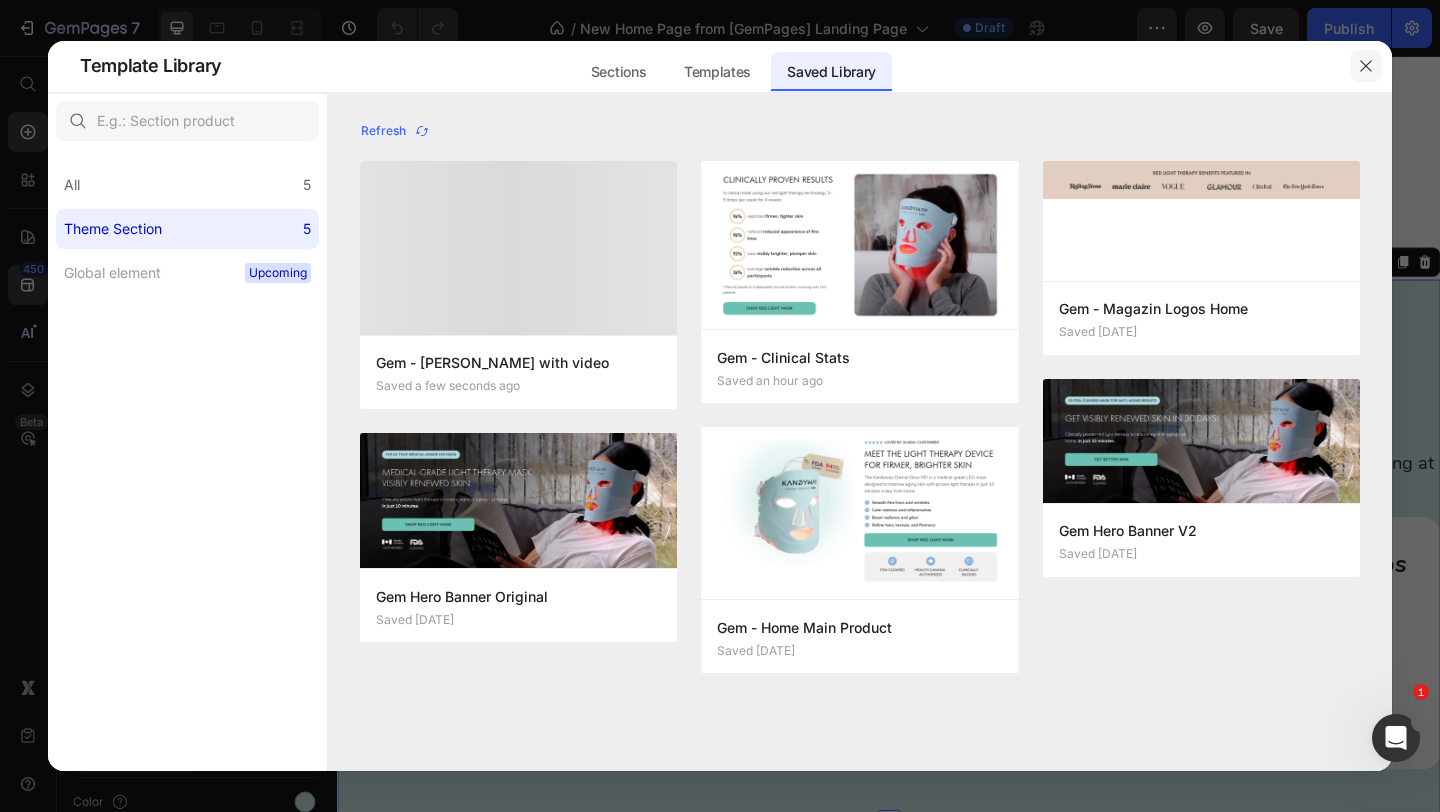 click 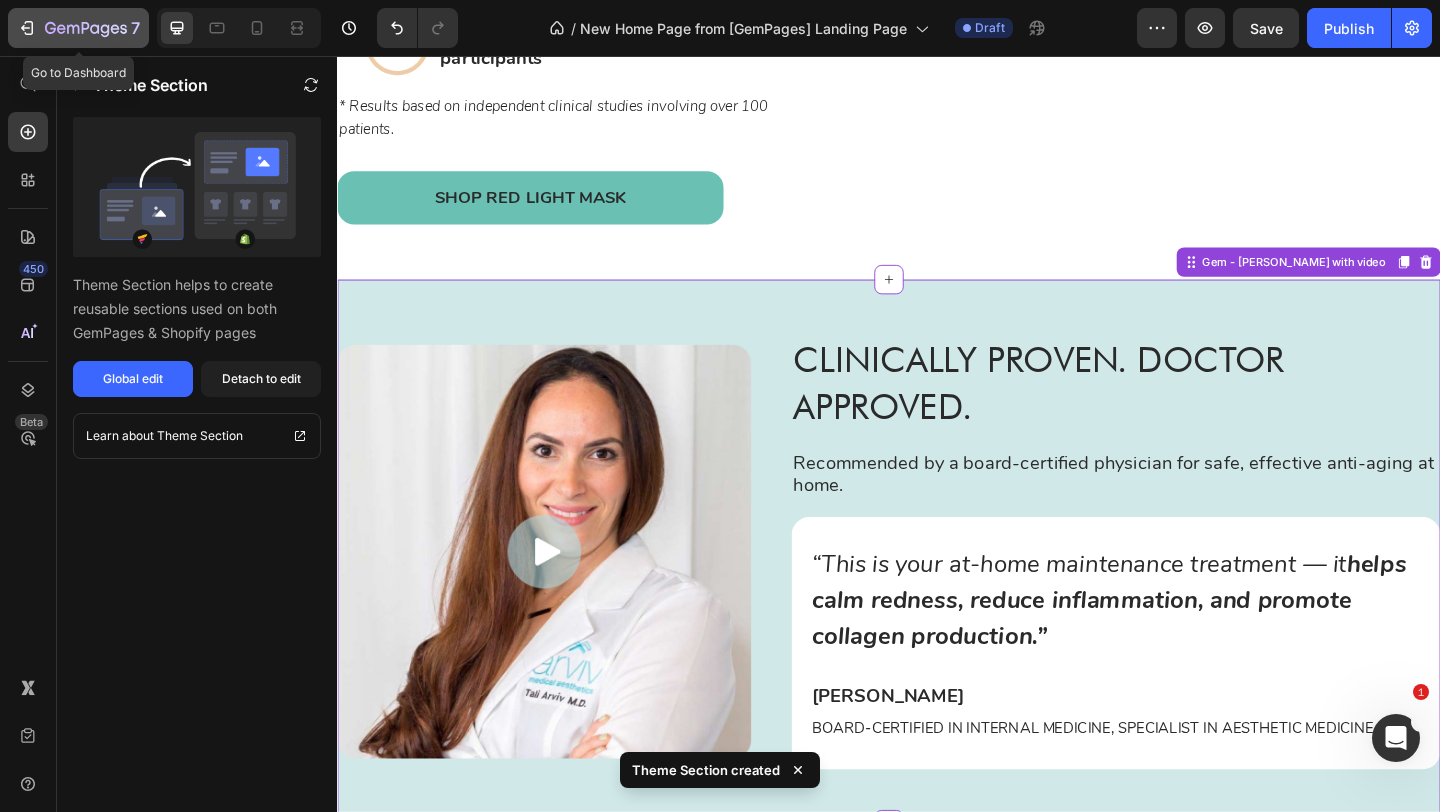 click 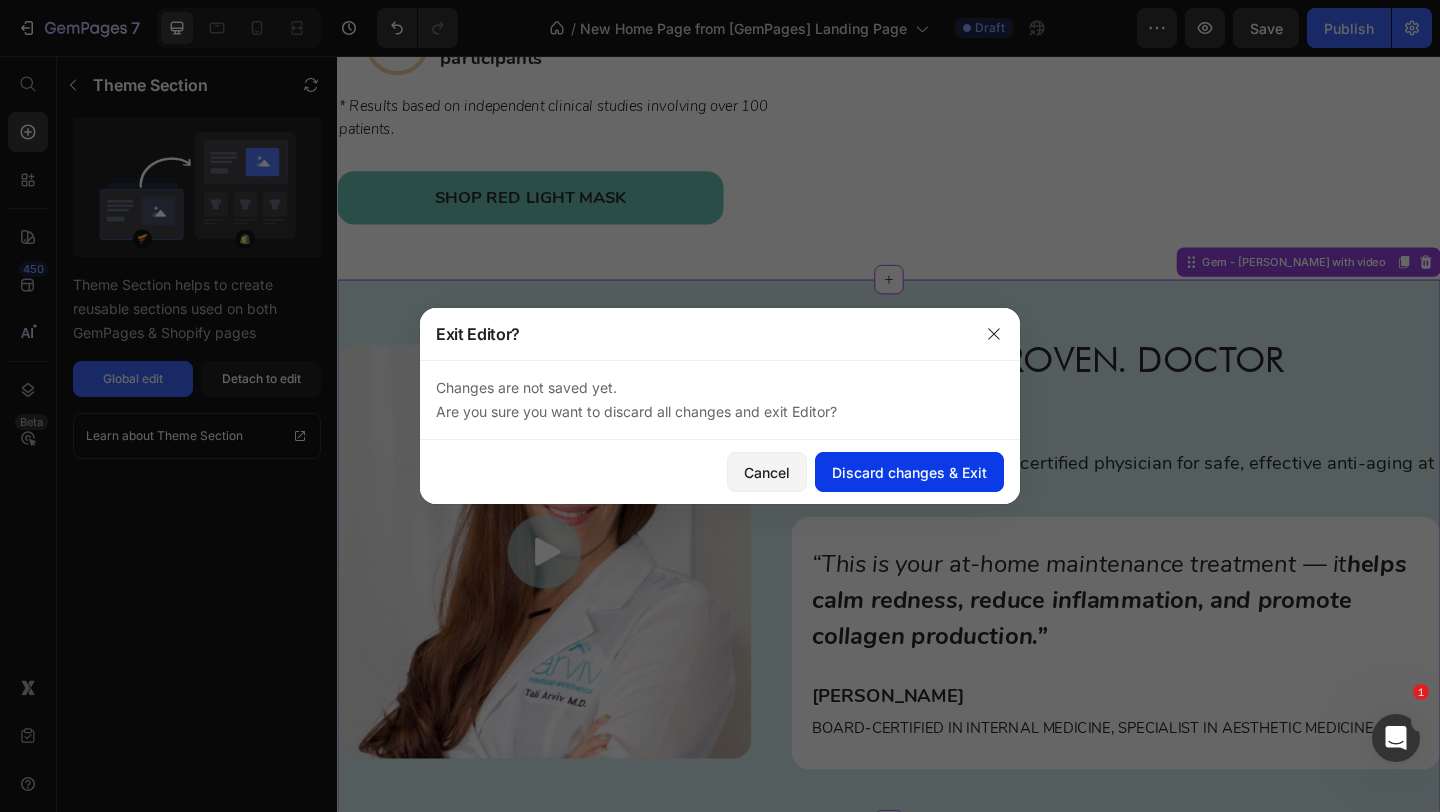 click on "Discard changes & Exit" at bounding box center (909, 472) 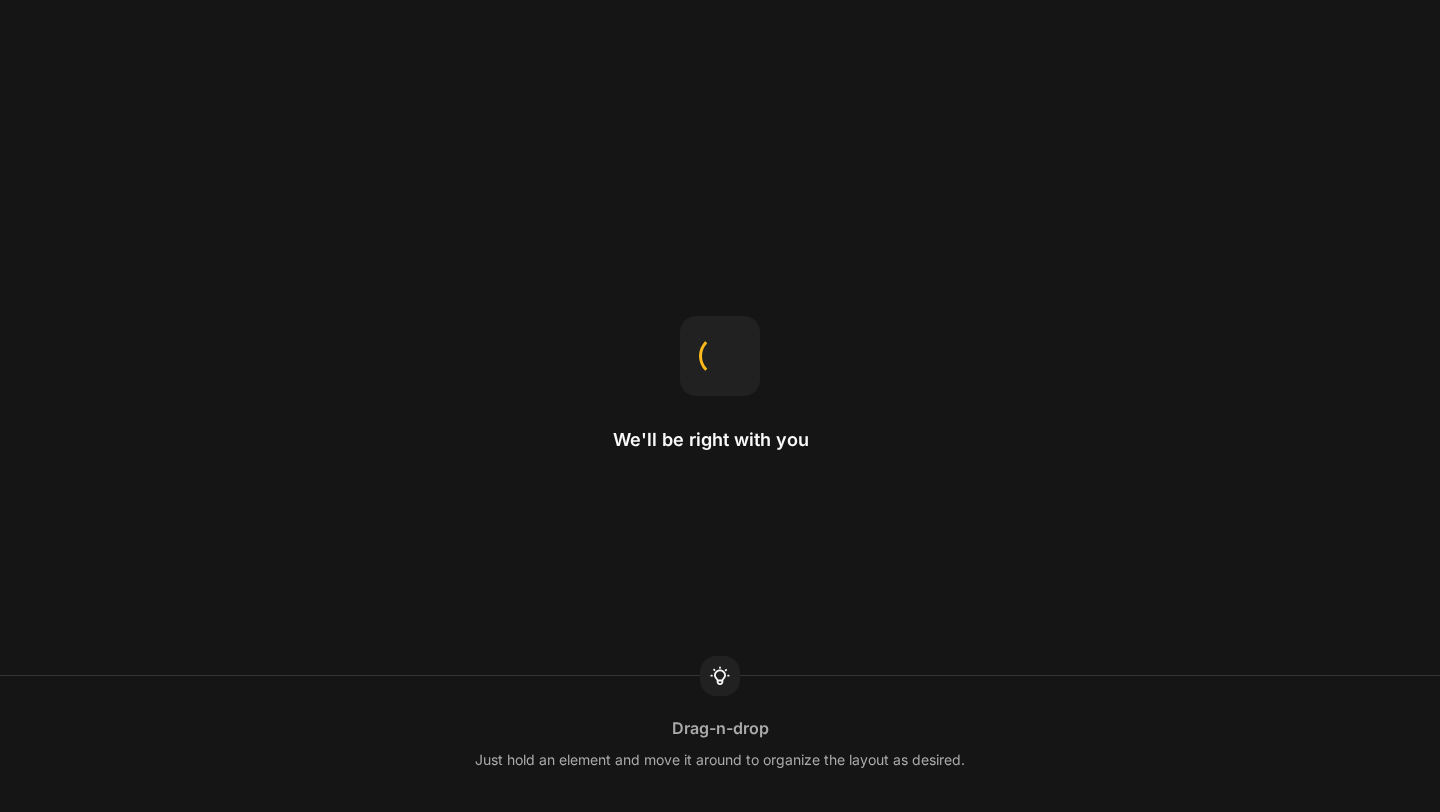 scroll, scrollTop: 0, scrollLeft: 0, axis: both 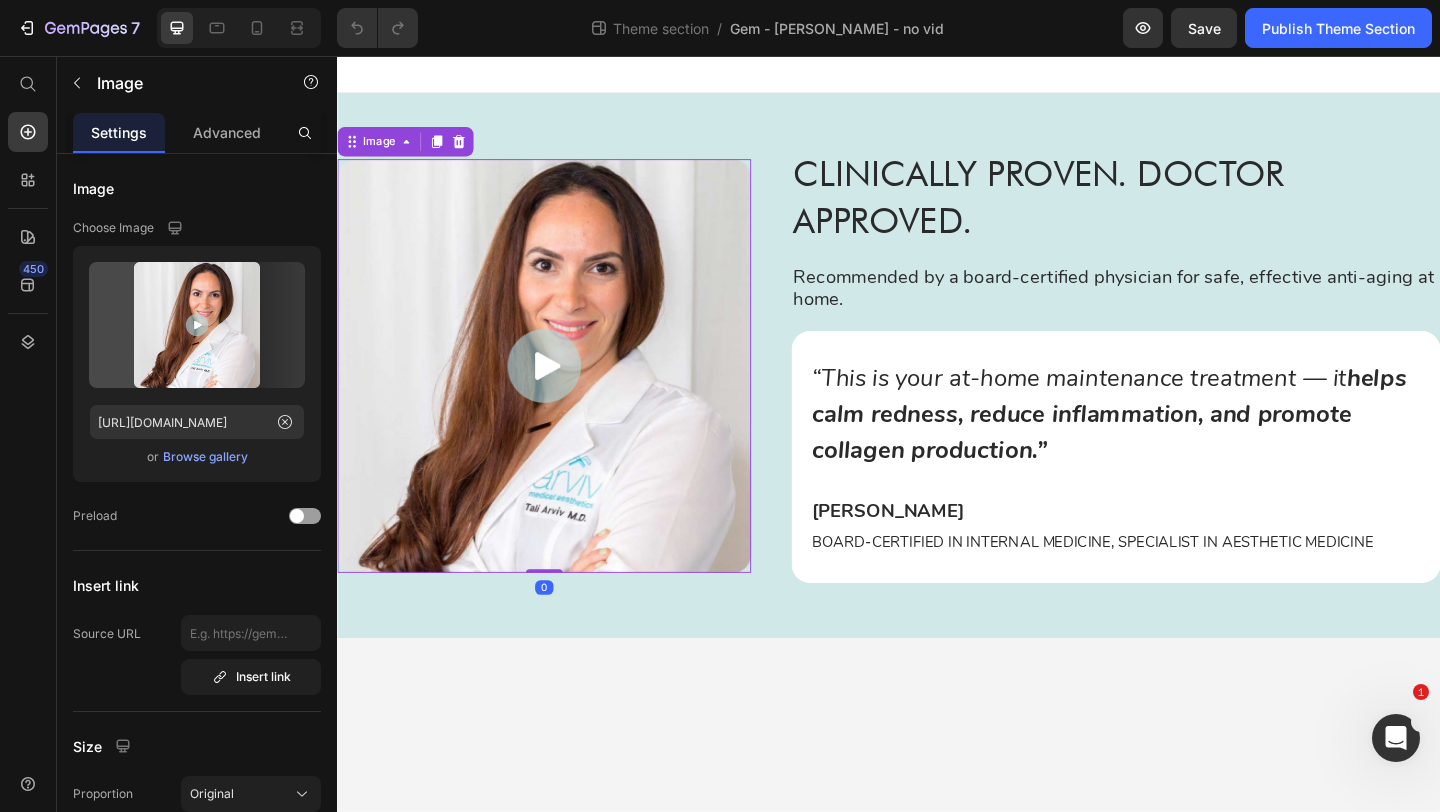 click at bounding box center (562, 393) 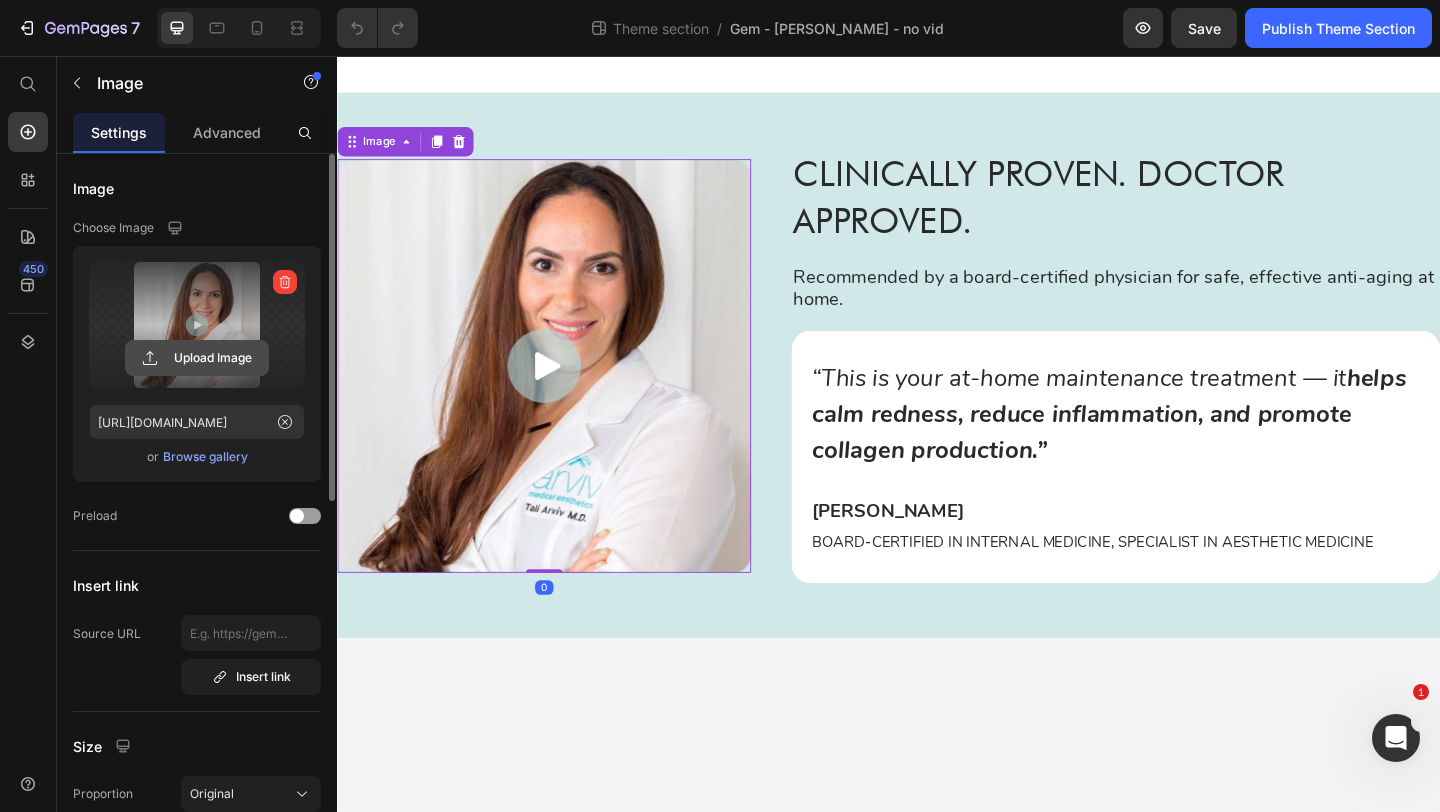 click 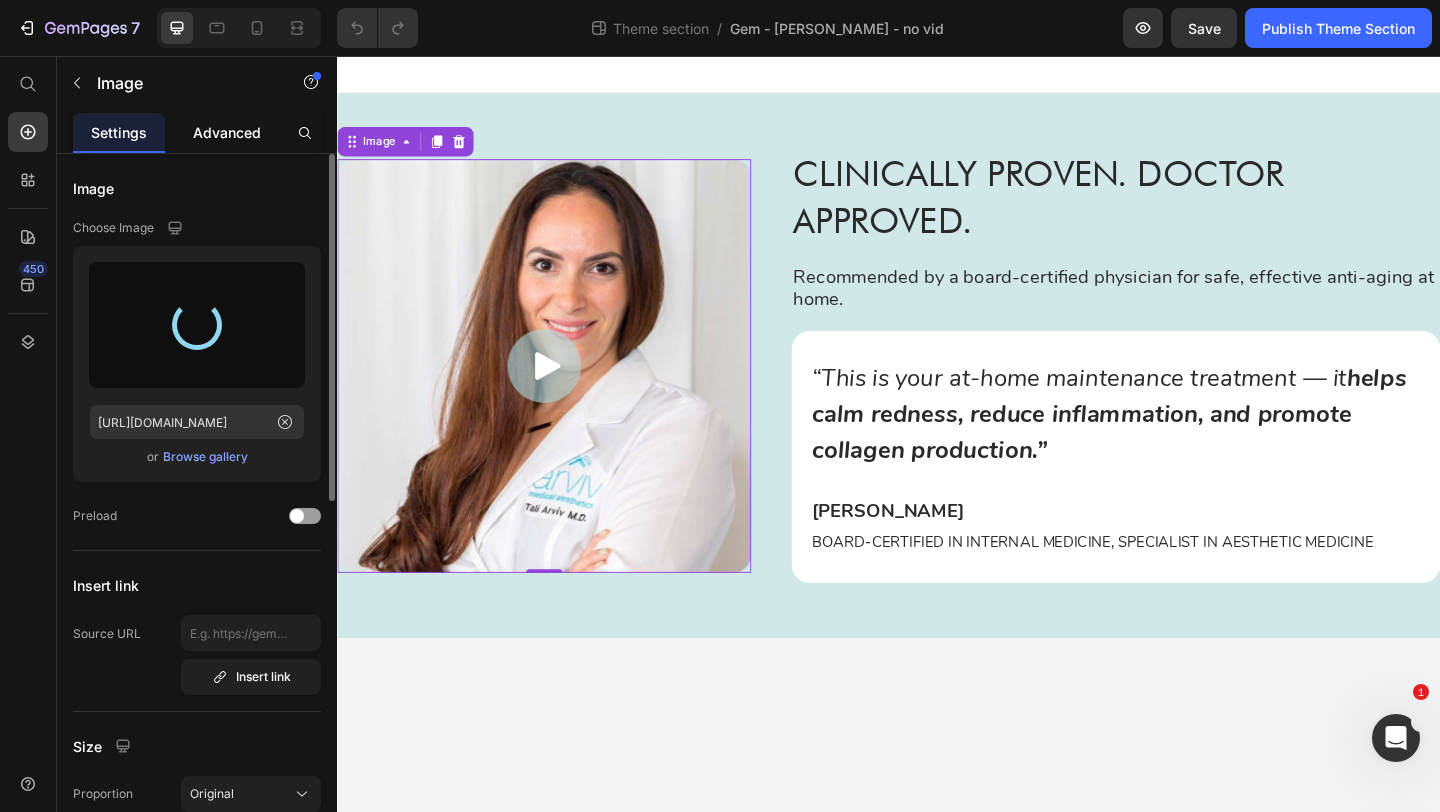 type on "https://cdn.shopify.com/s/files/1/0622/2050/1160/files/gempages_573388501127529697-1992cd88-1f23-48dc-b8a0-abb6904e8e34.jpg" 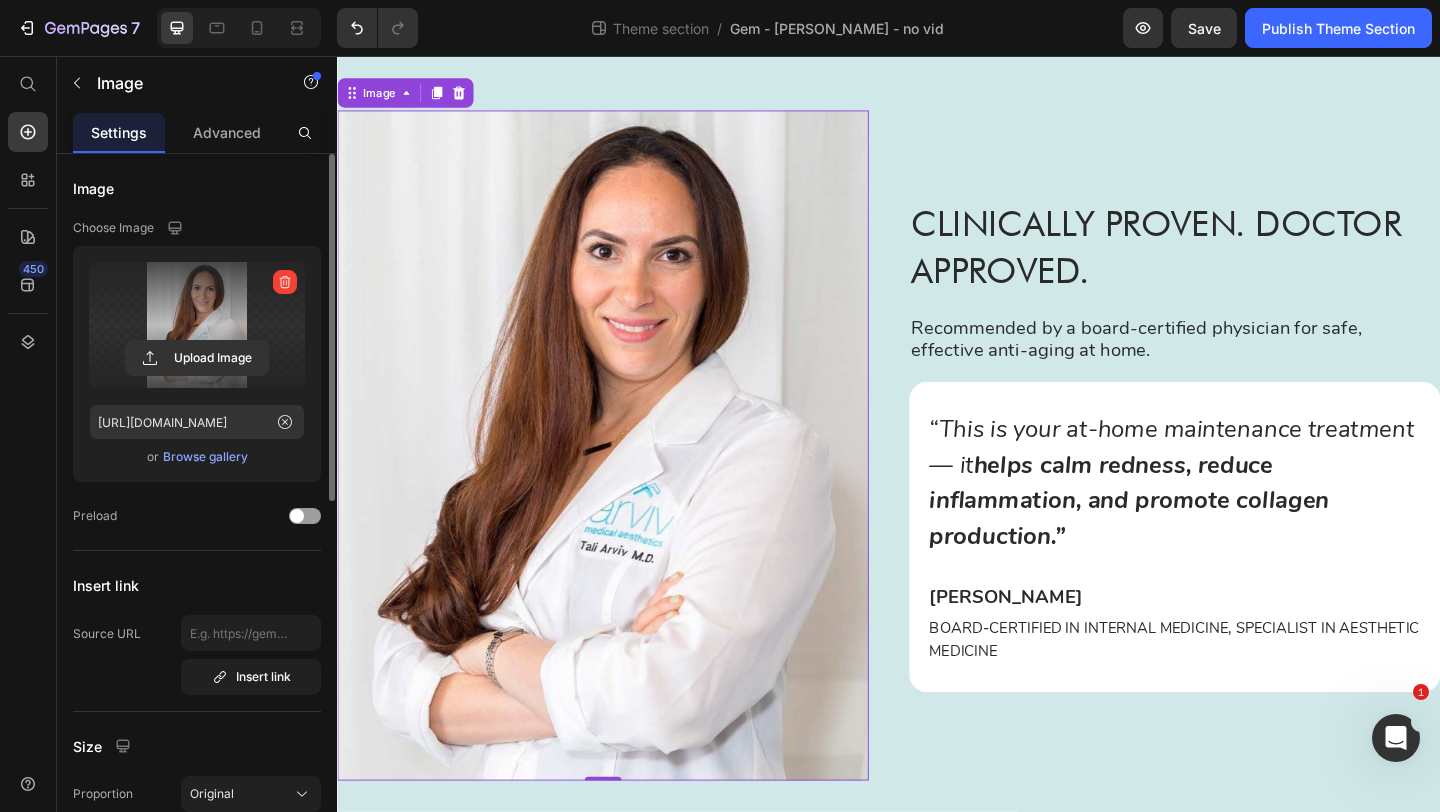 scroll, scrollTop: 66, scrollLeft: 0, axis: vertical 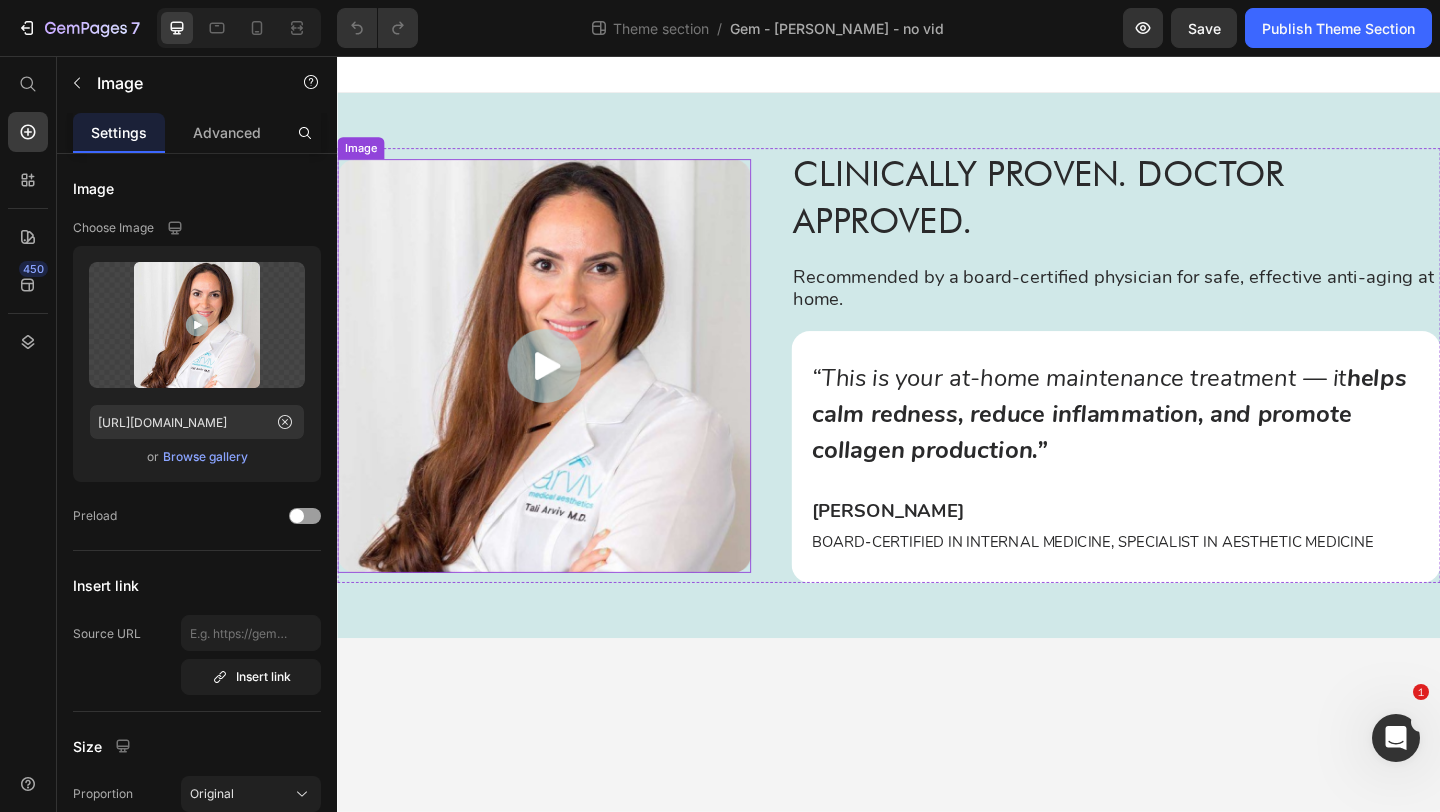 click at bounding box center (562, 393) 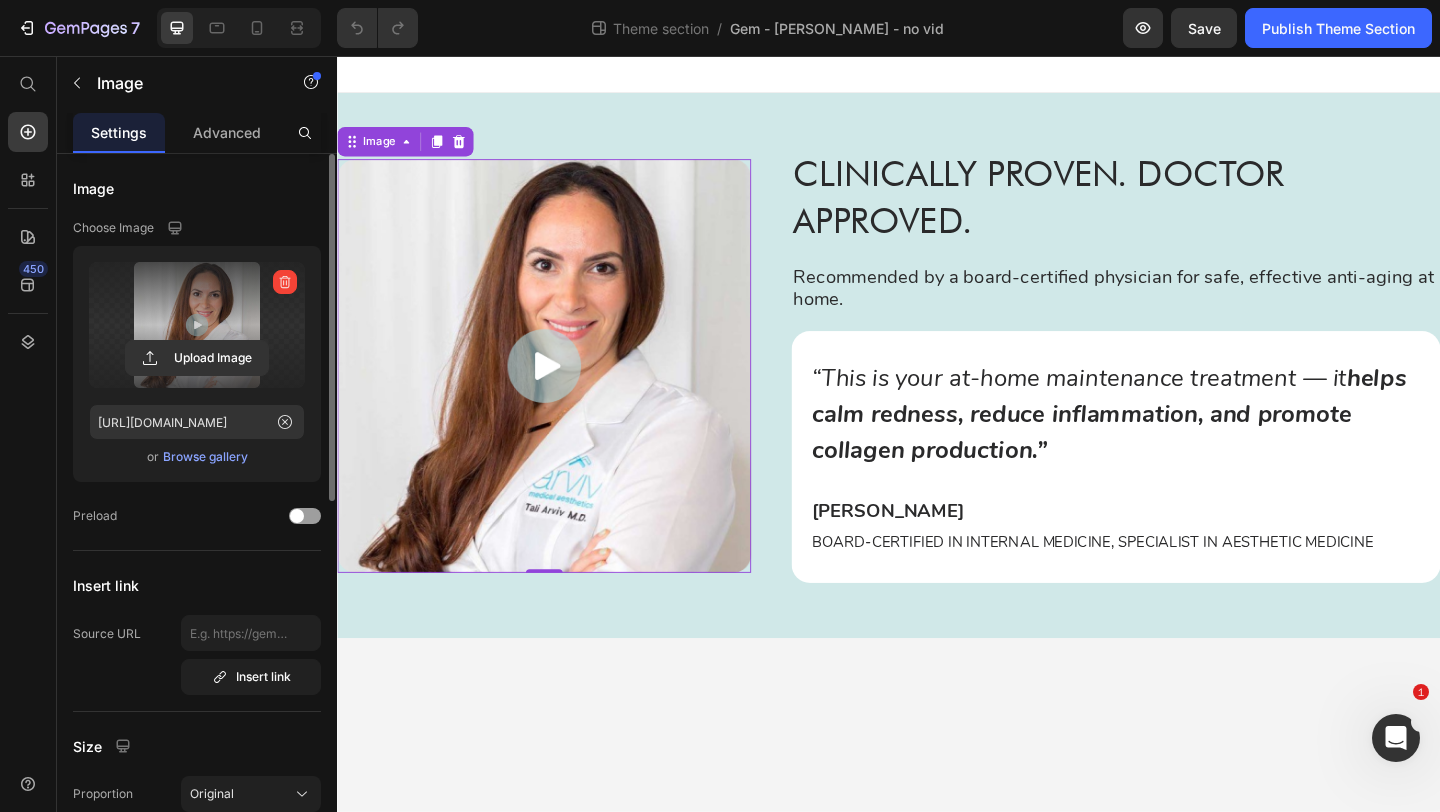 click at bounding box center [197, 325] 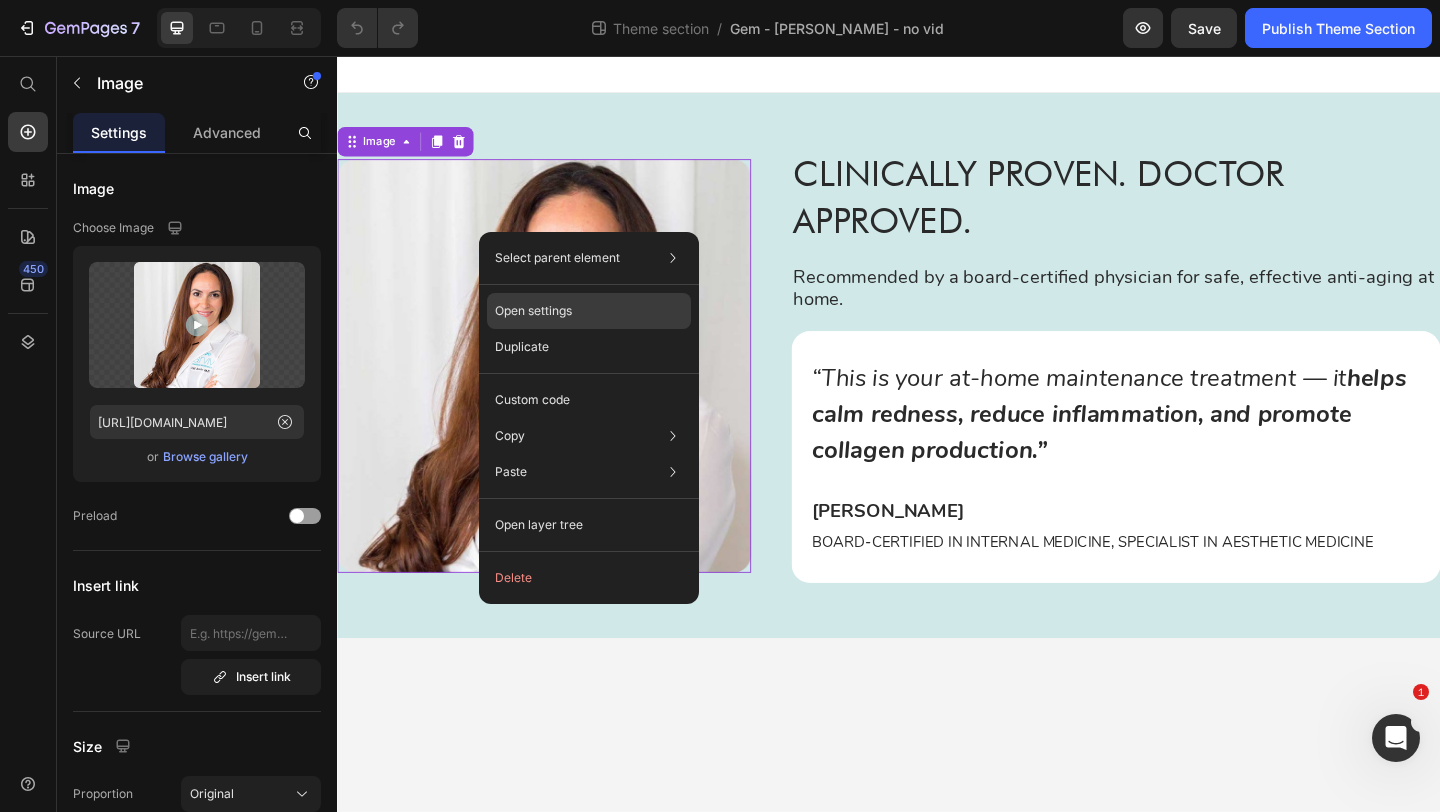 click on "Open settings" at bounding box center [533, 311] 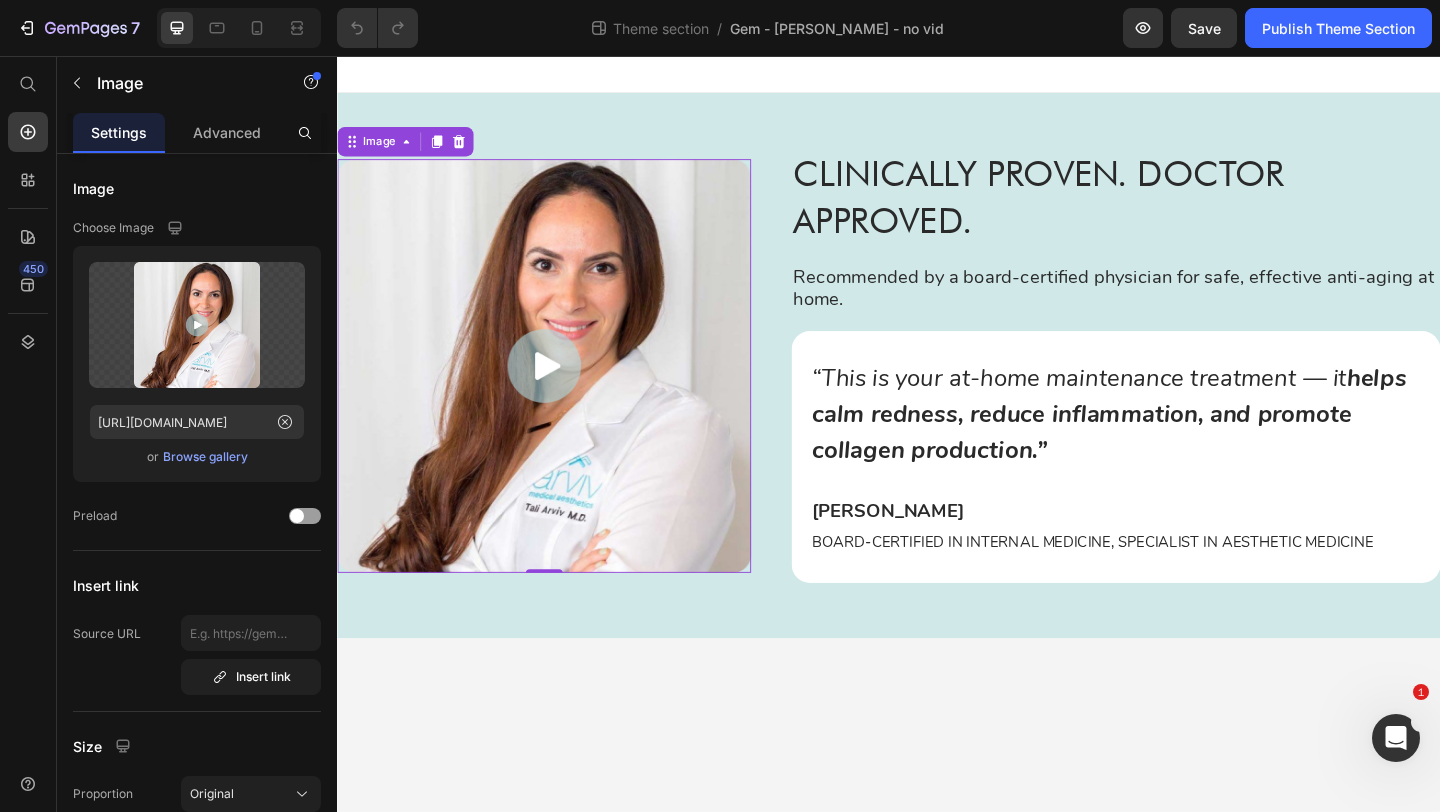 click at bounding box center (562, 393) 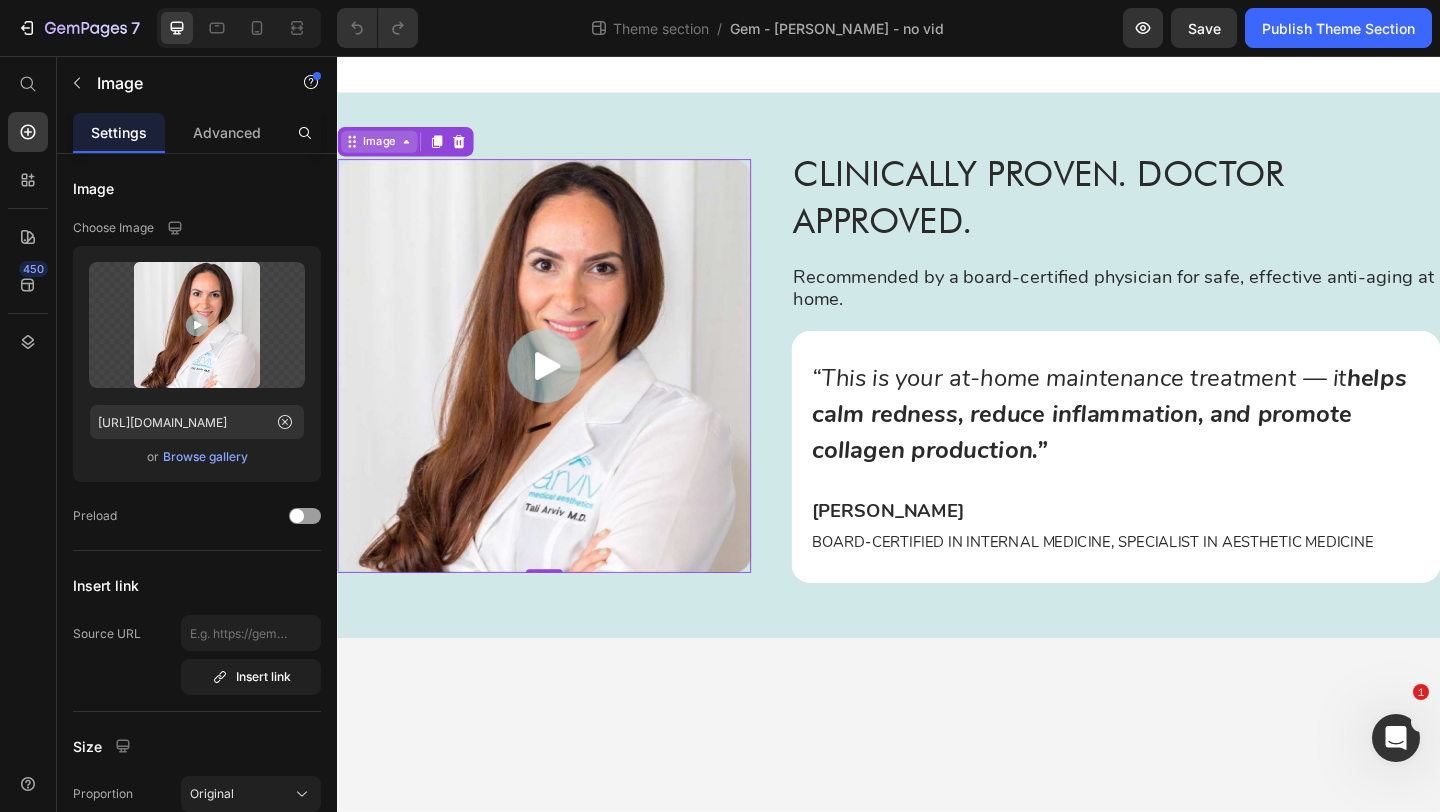click 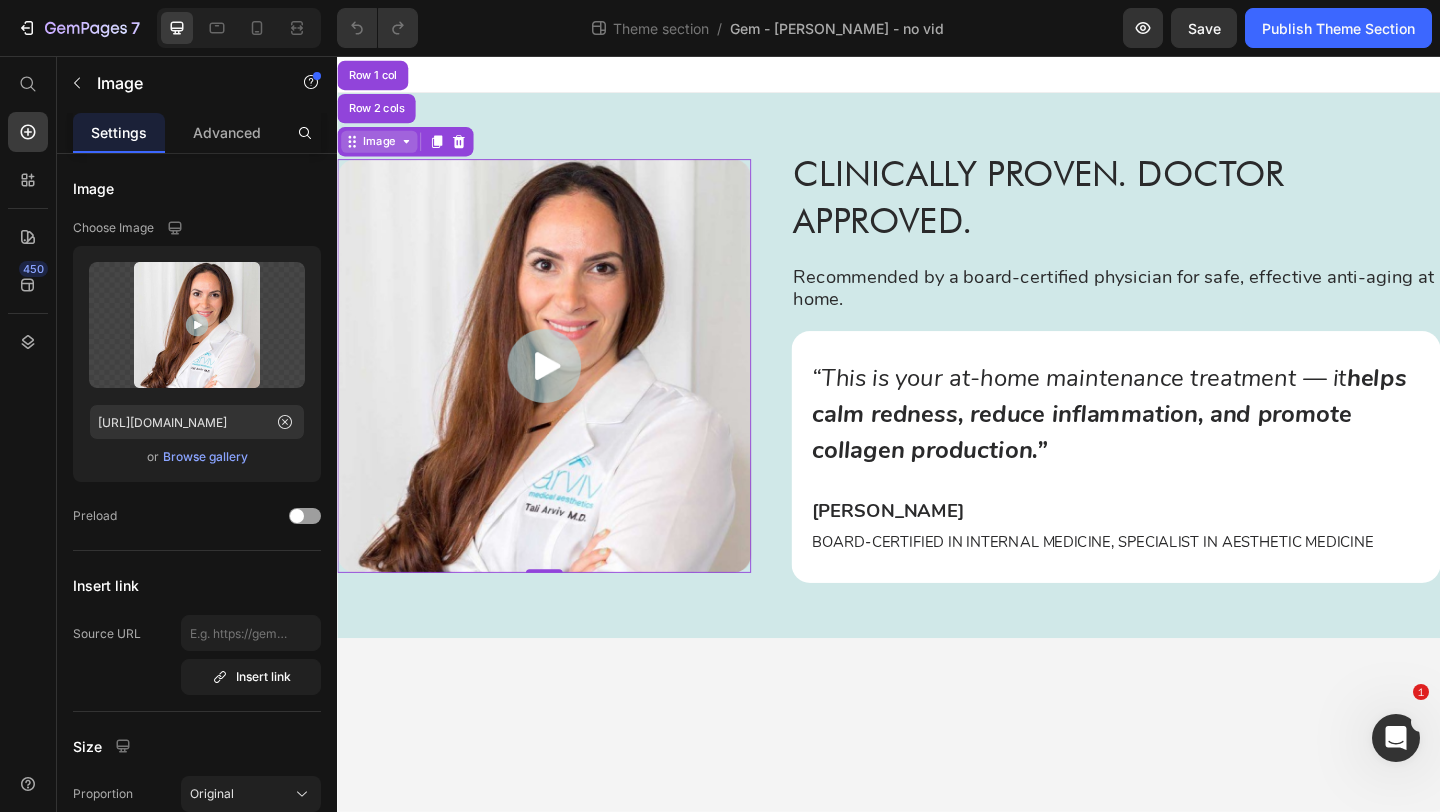 click 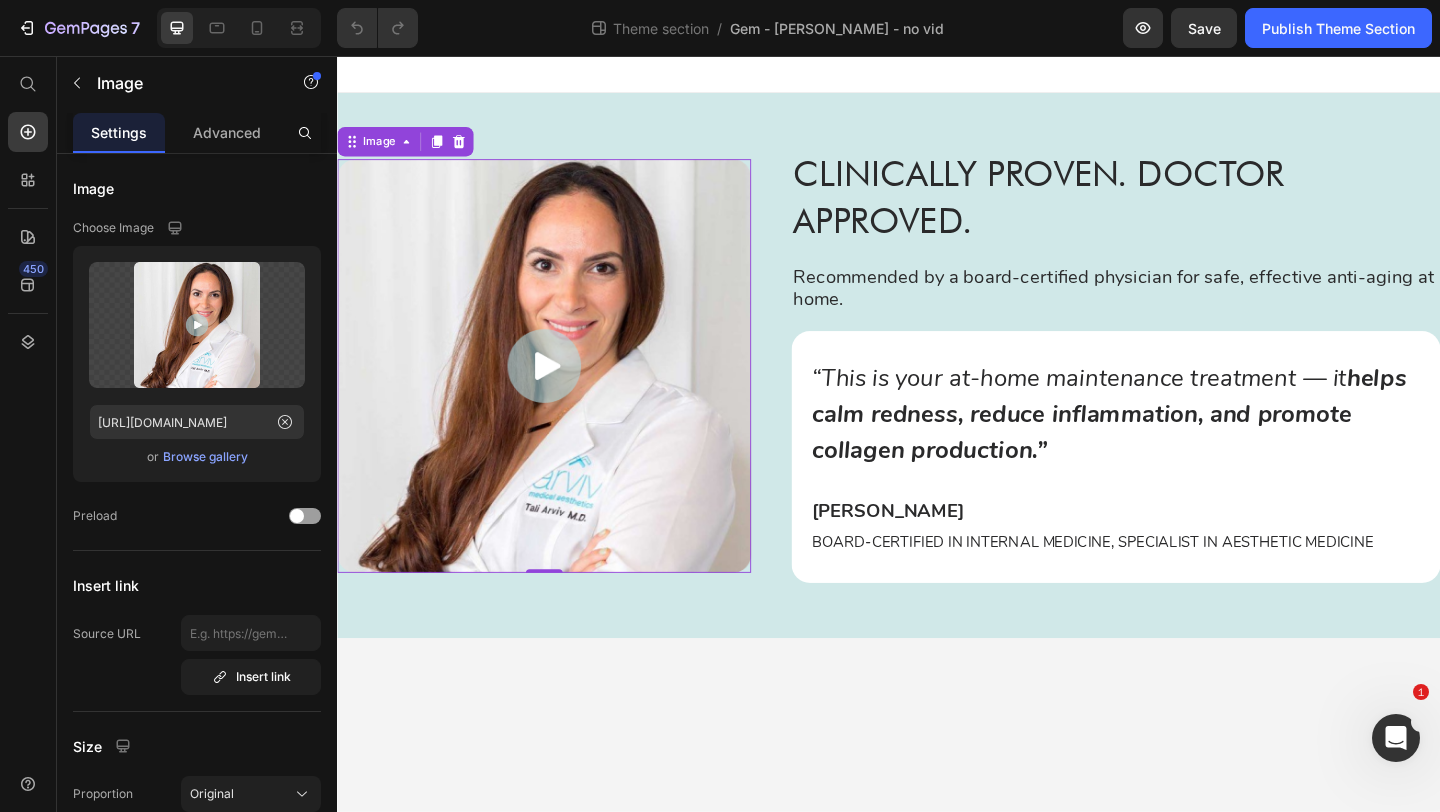 click at bounding box center [562, 393] 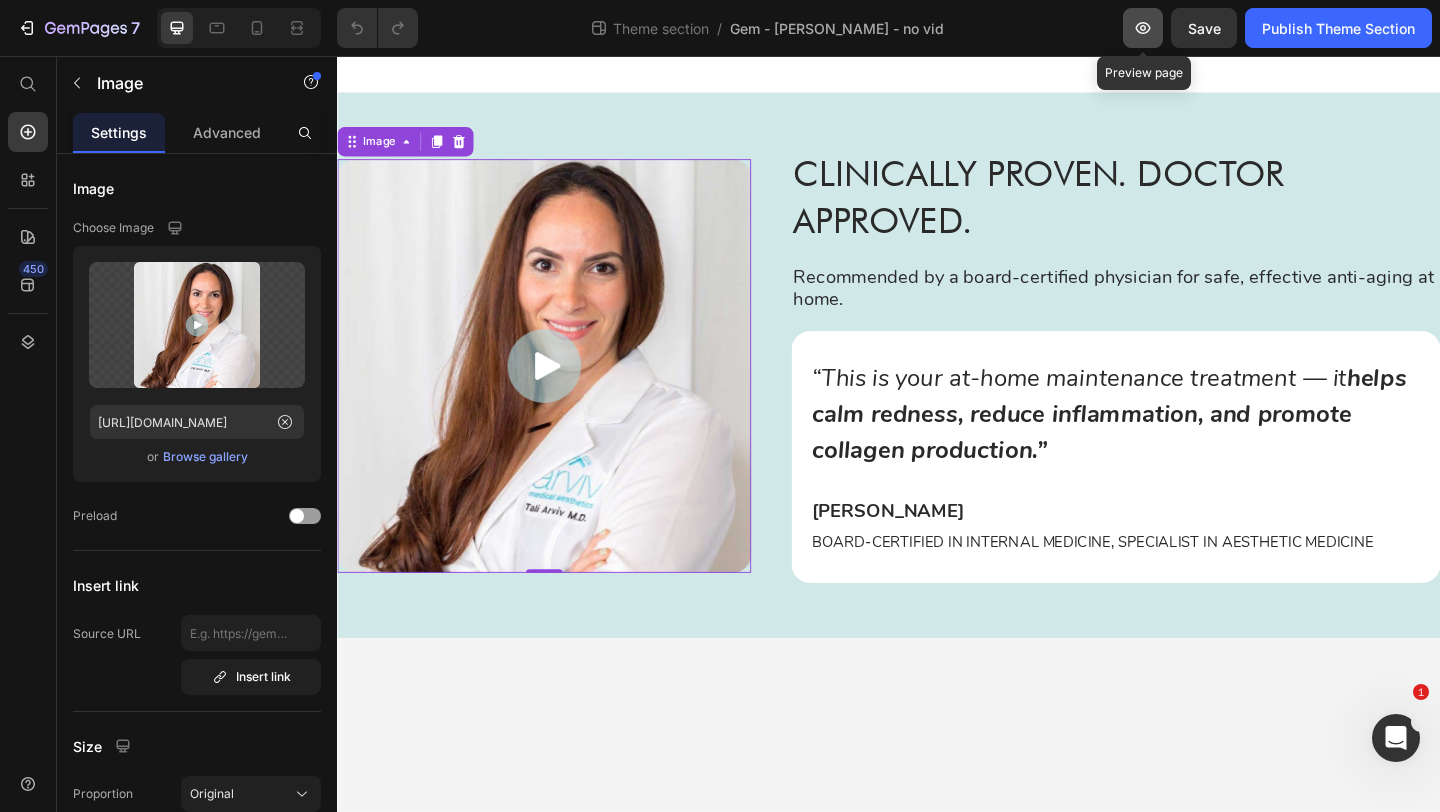 click 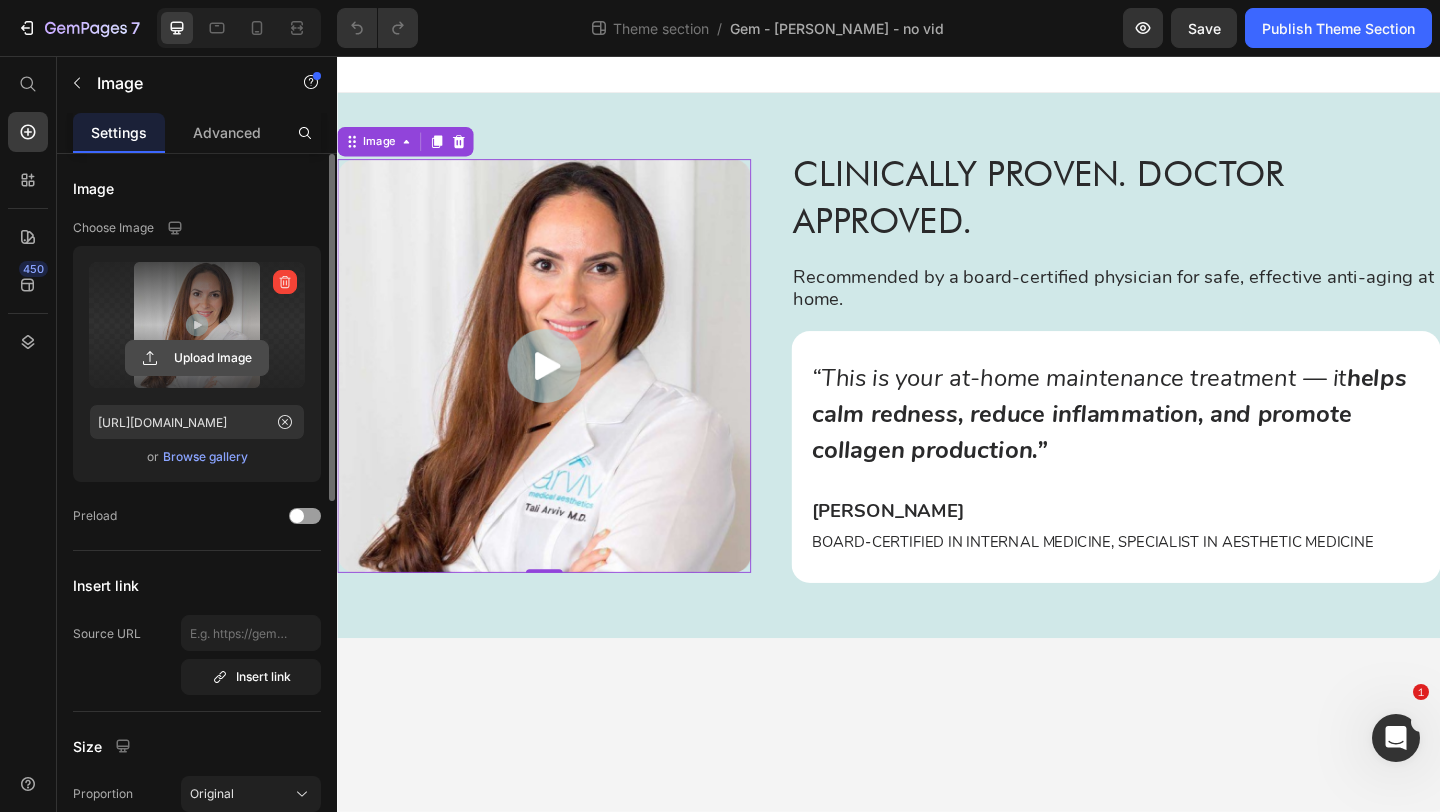 click 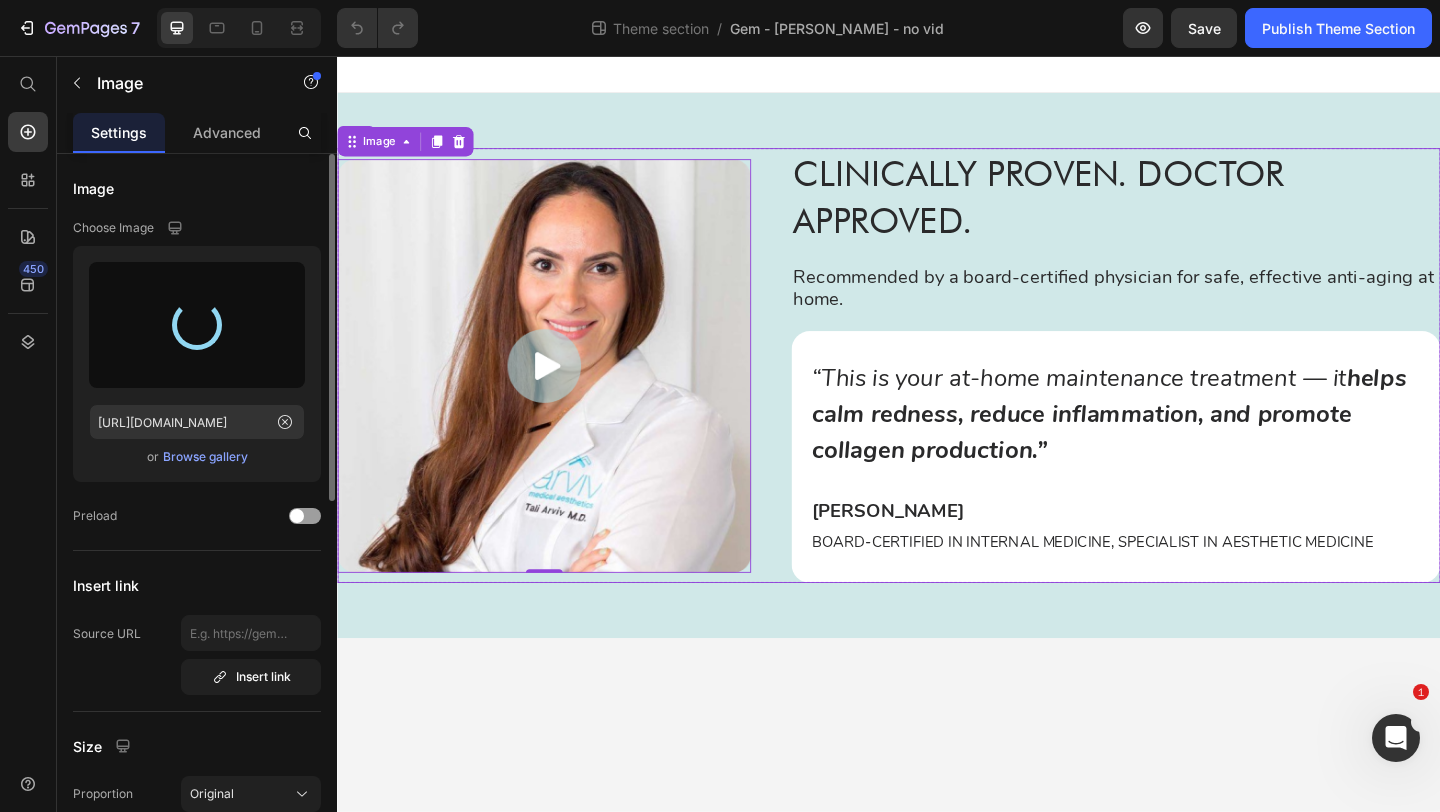 type on "[URL][DOMAIN_NAME]" 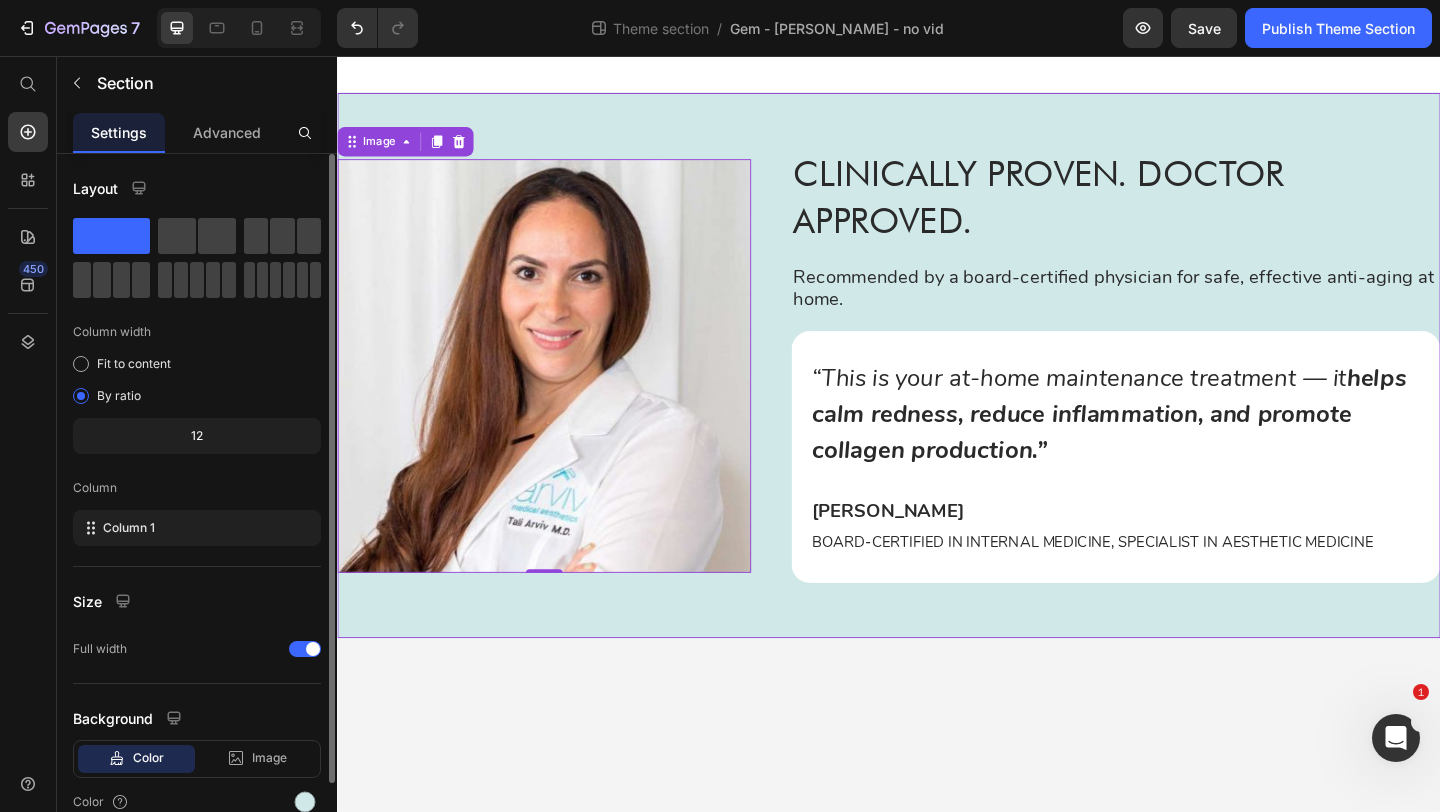 click on "Image   0 Clinically Proven. Doctor Approved. Heading Recommended by a board-certified physician for safe, effective anti-aging at home. Text Block “This is your at-home maintenance treatment — it  helps calm redness, reduce inflammation, and promote collagen production.” Text Block [PERSON_NAME] Text Block Board-Certified in Internal Medicine, Specialist in Aesthetic Medicine Text Block [GEOGRAPHIC_DATA]" at bounding box center [937, 392] 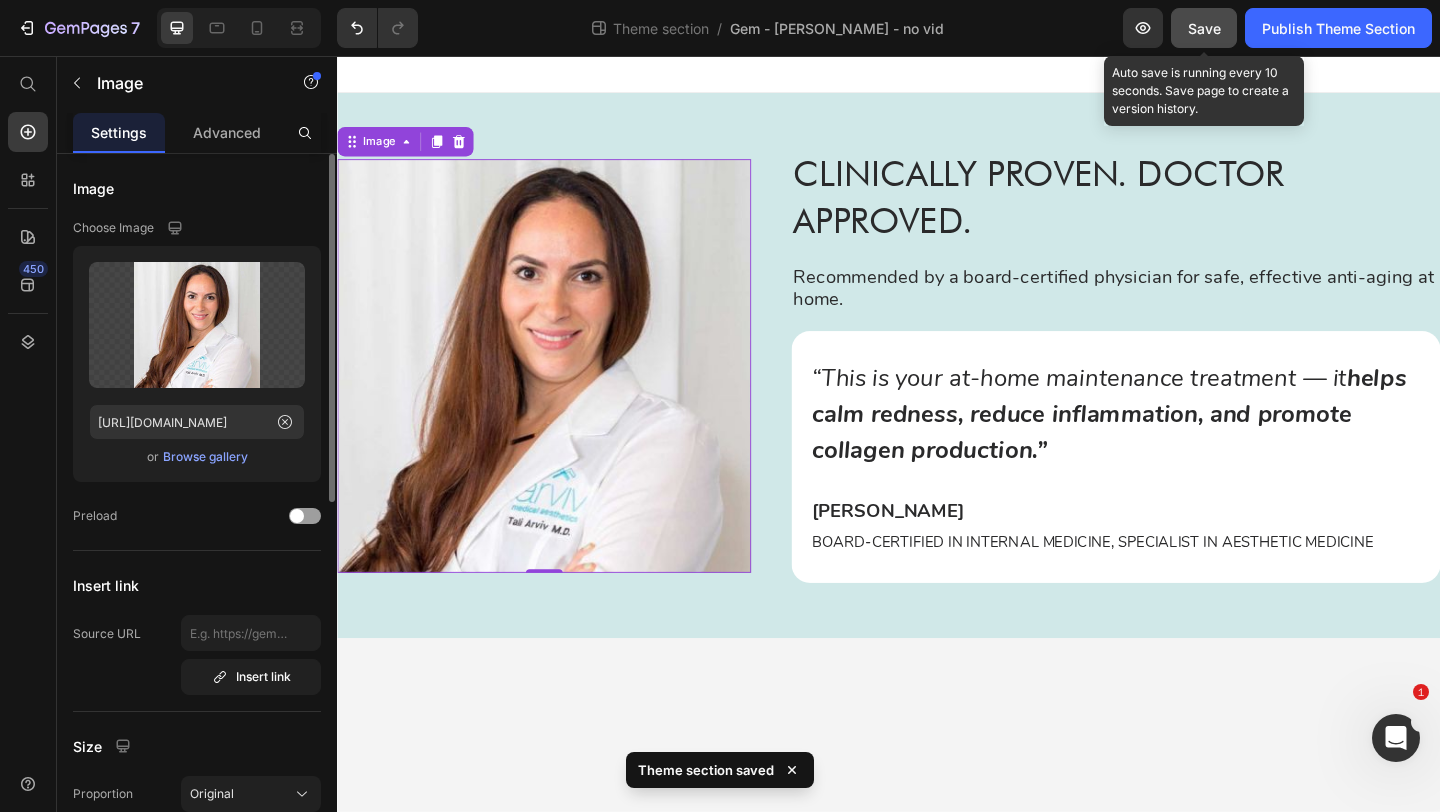 click on "Save" at bounding box center [1204, 28] 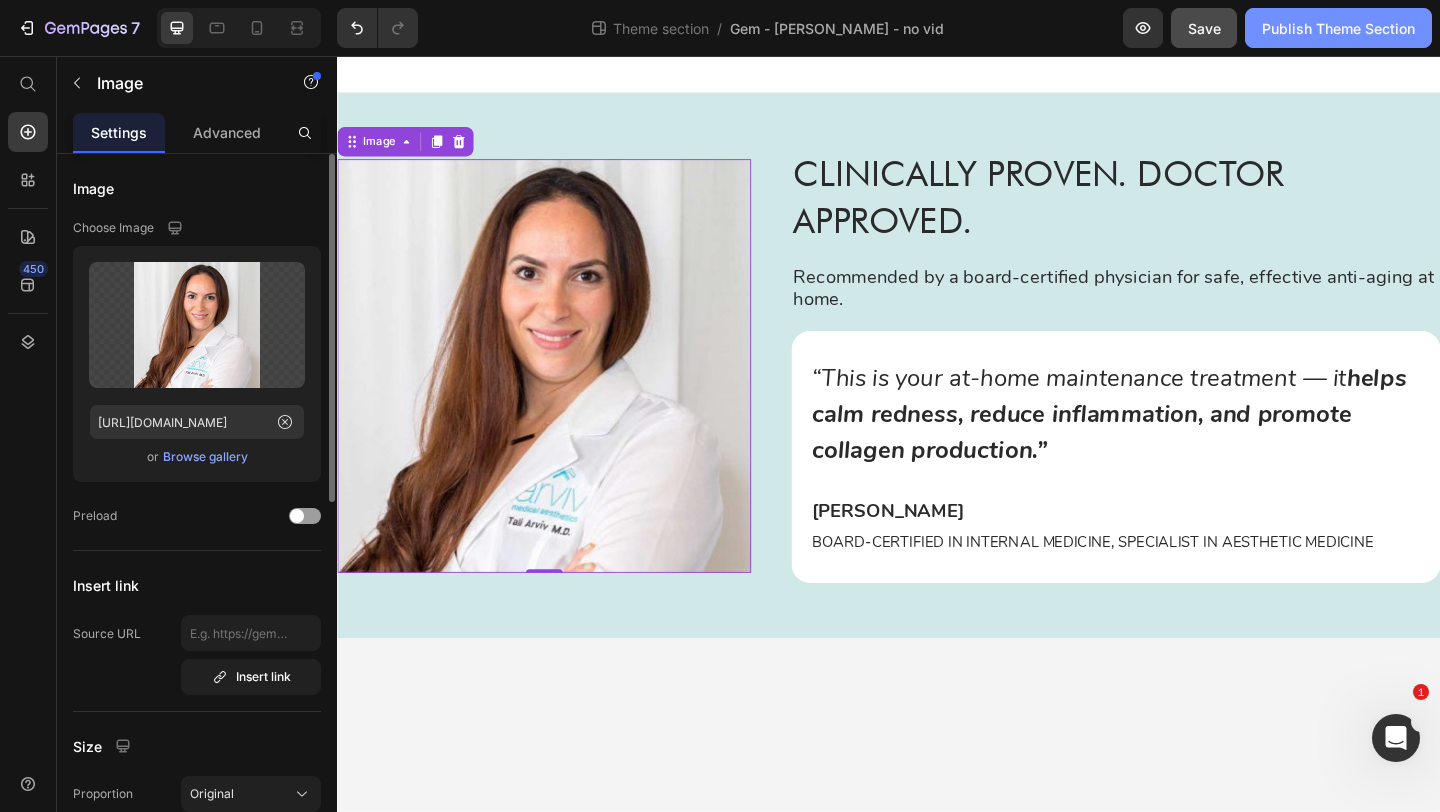 click on "Publish Theme Section" at bounding box center (1338, 28) 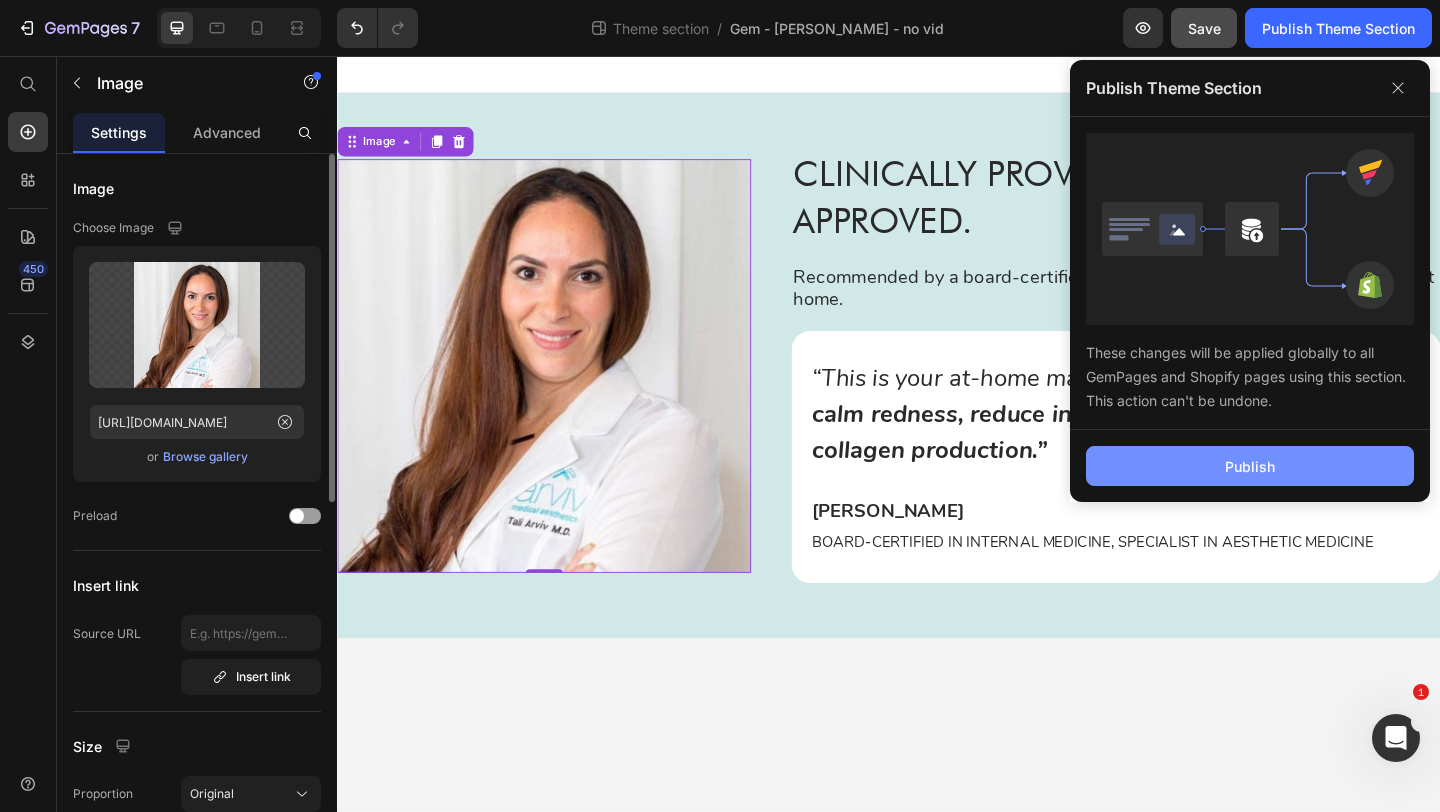 click on "Publish" 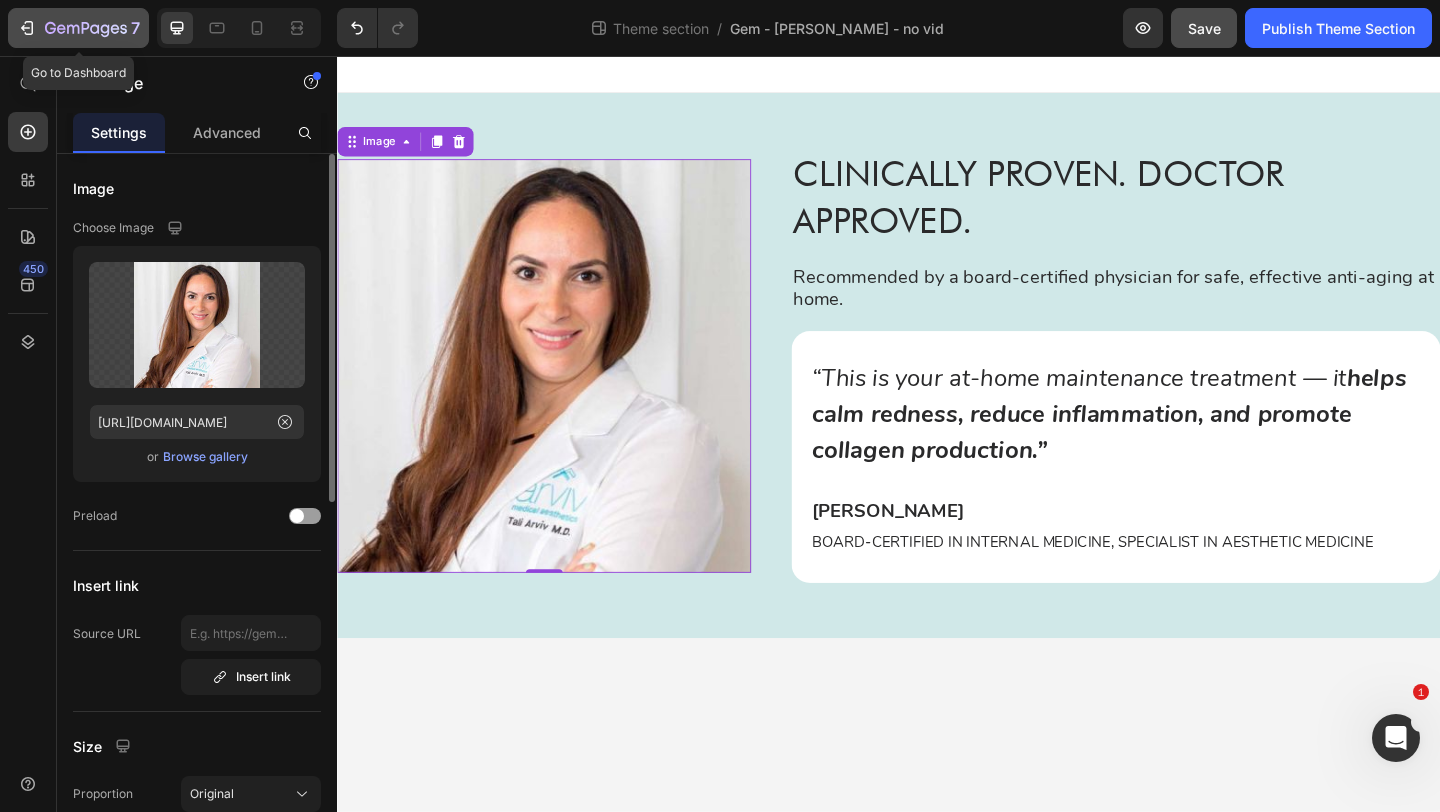 click 